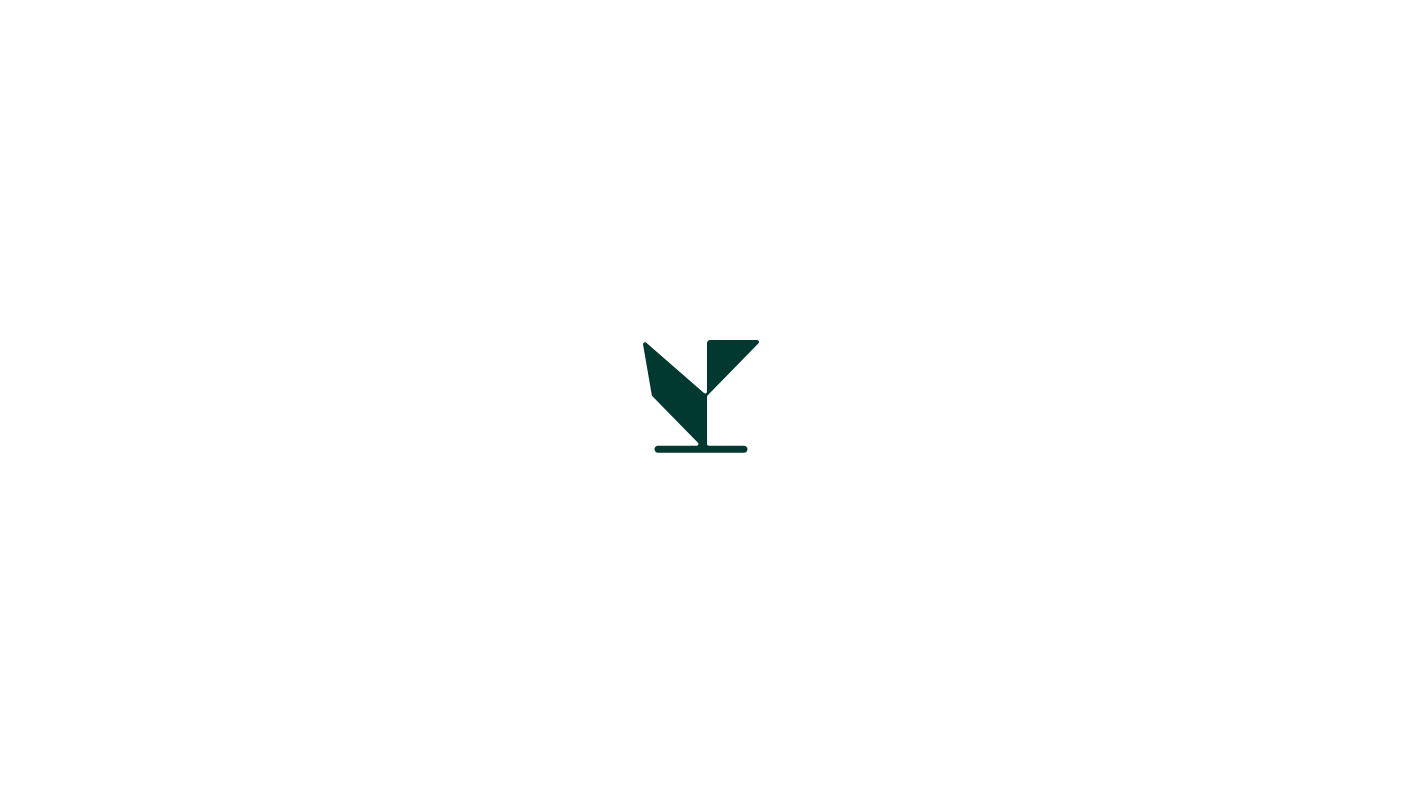 scroll, scrollTop: 0, scrollLeft: 0, axis: both 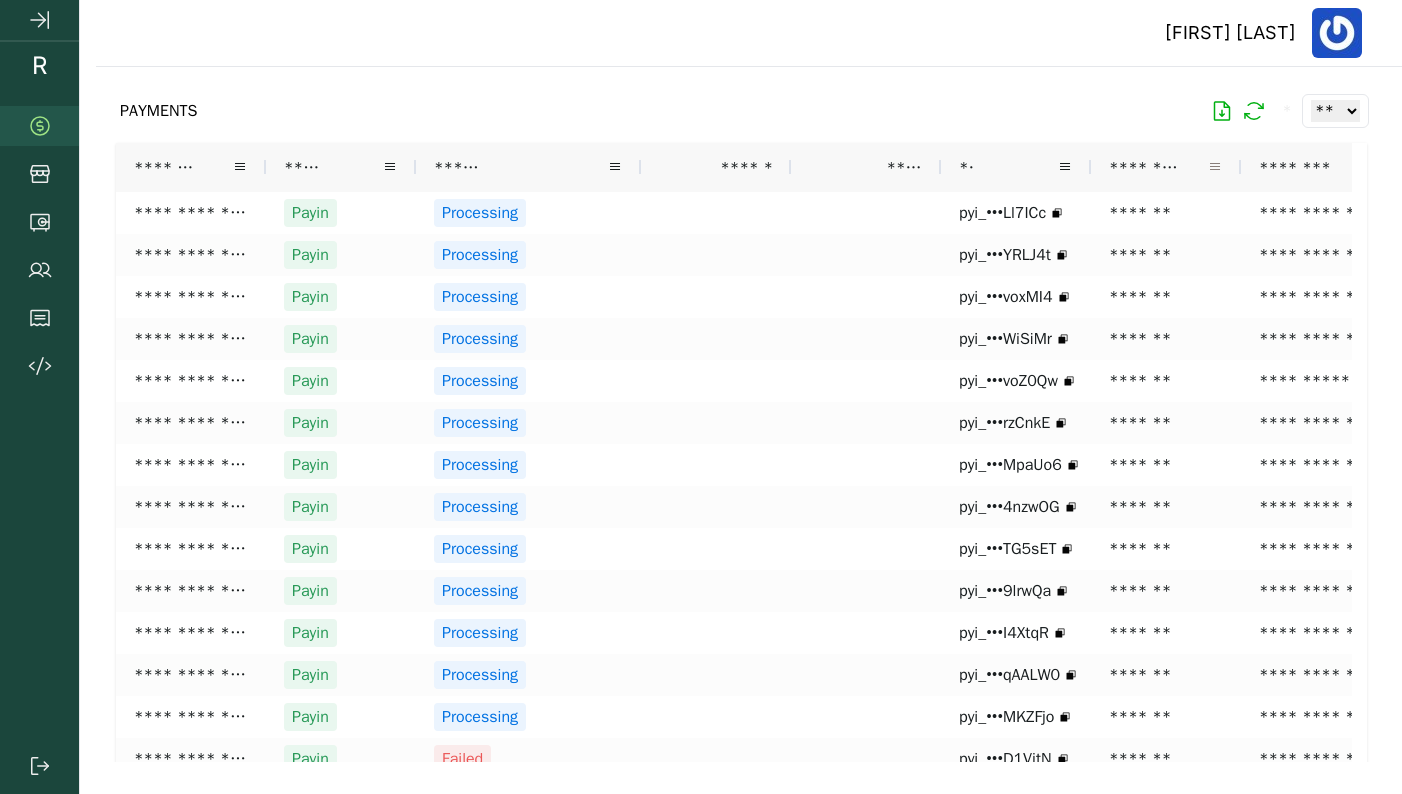 click at bounding box center [1215, 167] 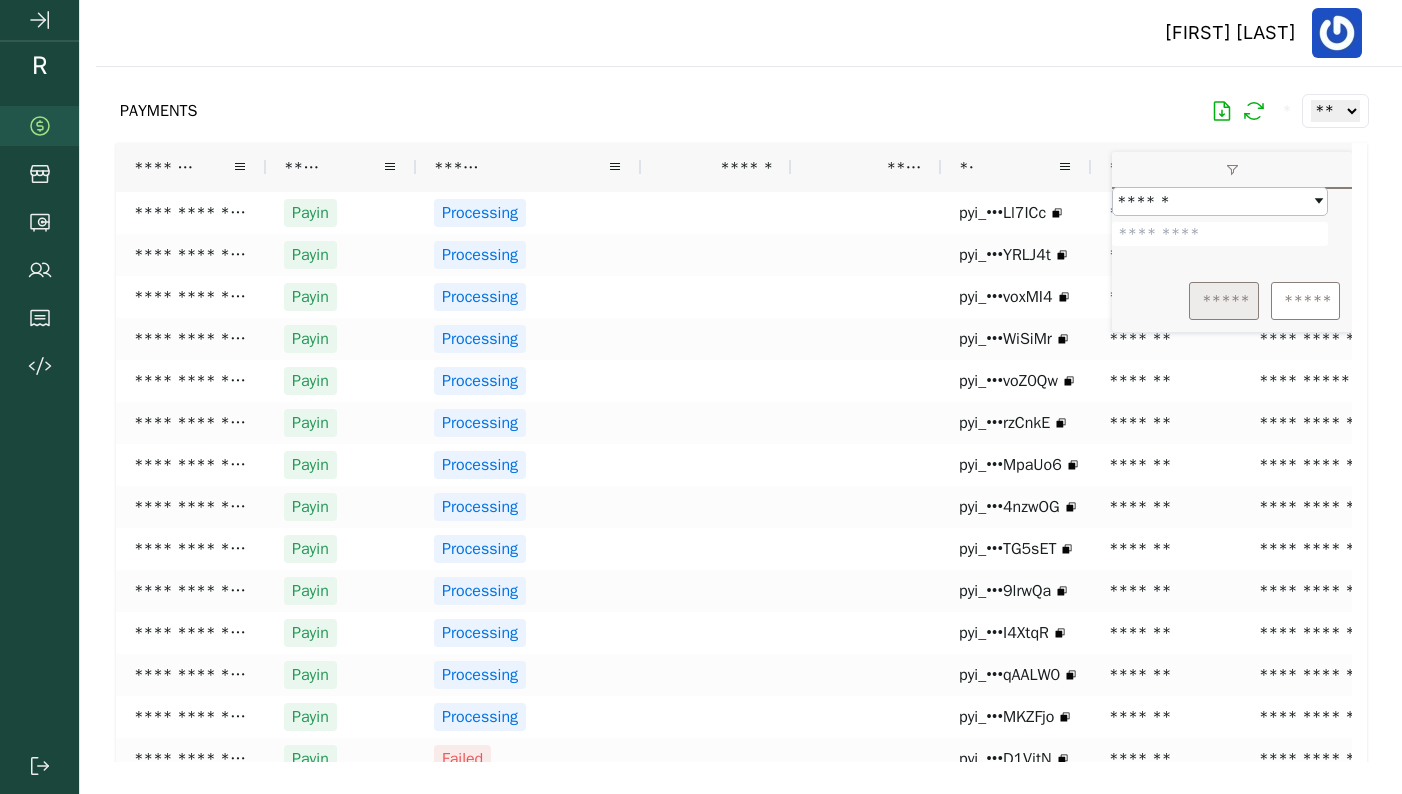 type on "*******" 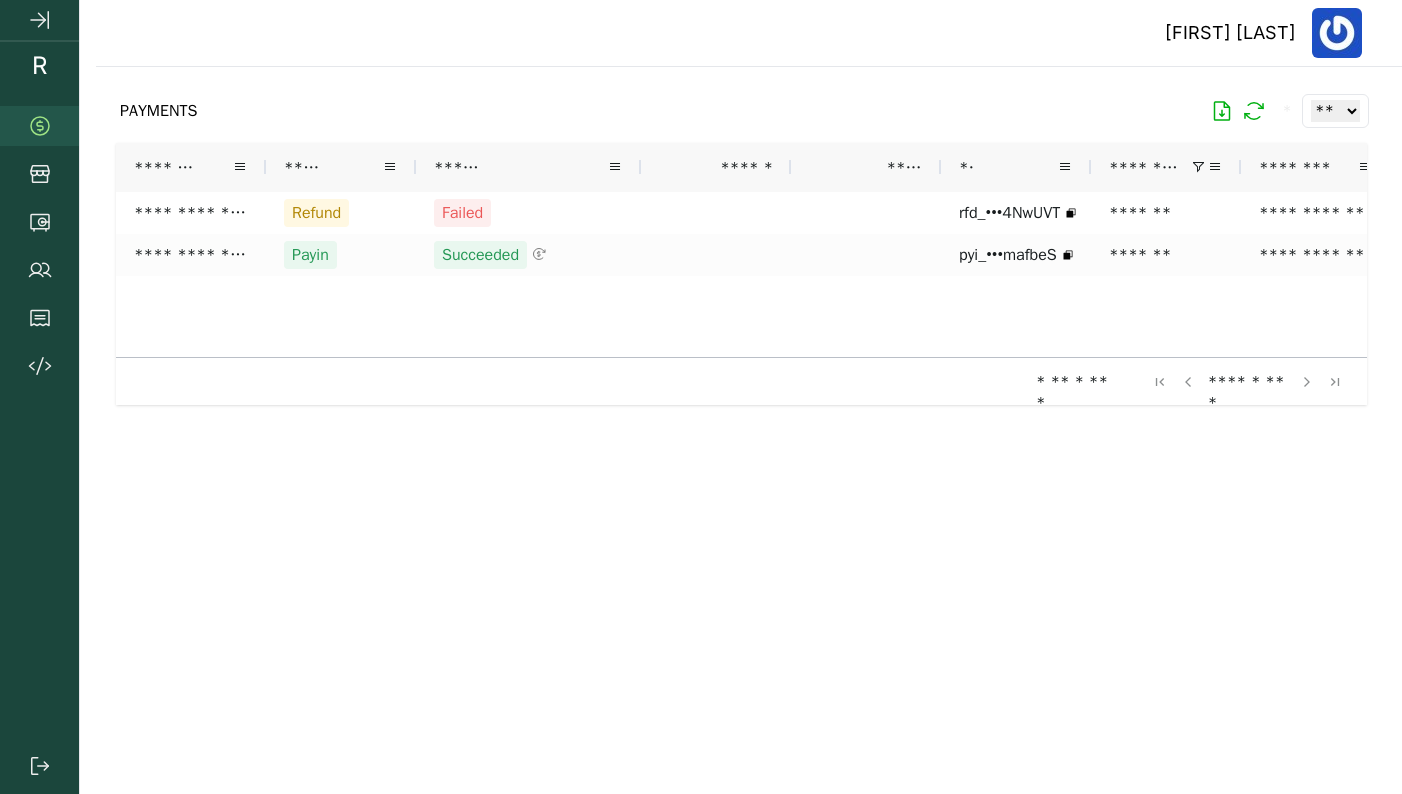 click on "PAYMENTS * ** ** ** ***" at bounding box center [741, 111] 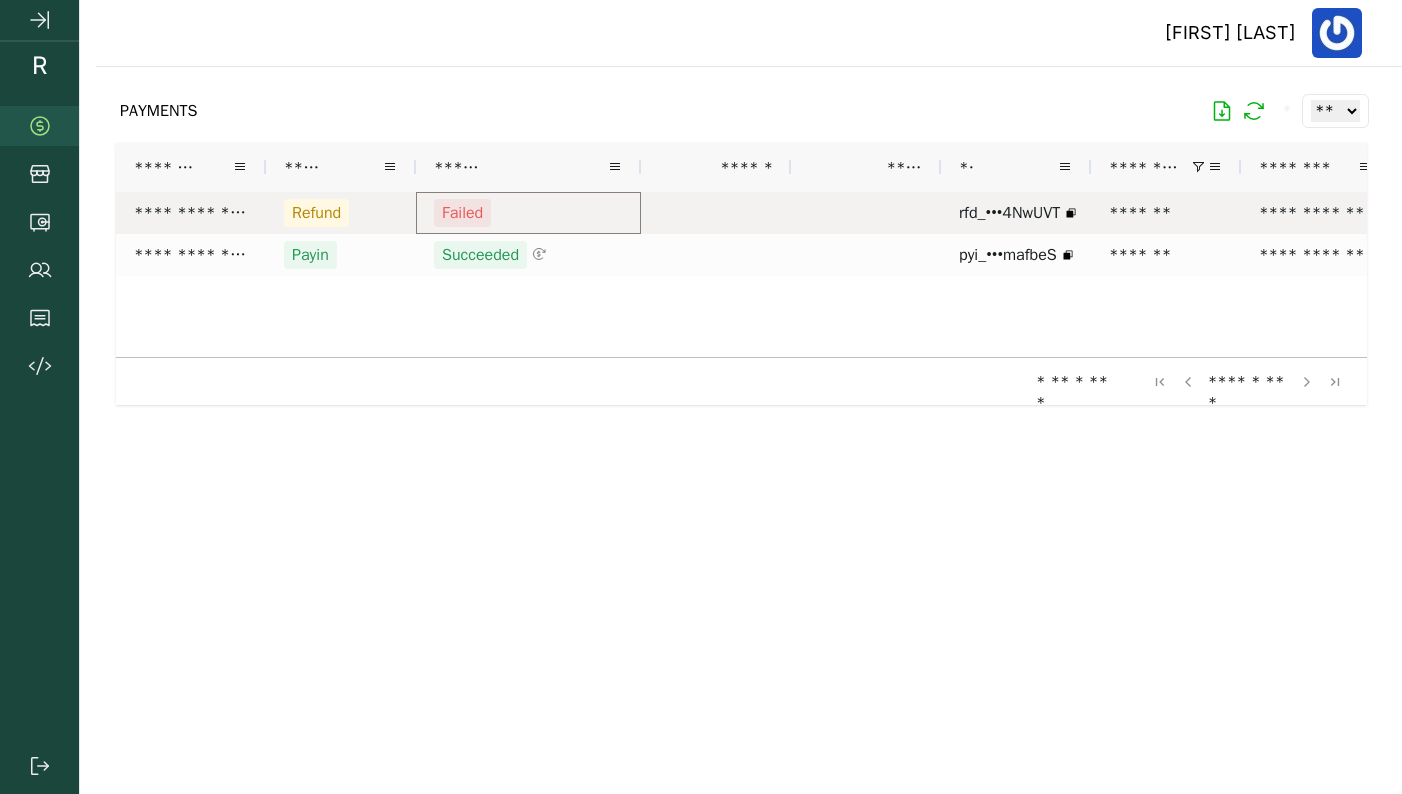 click on "Failed" at bounding box center (528, 213) 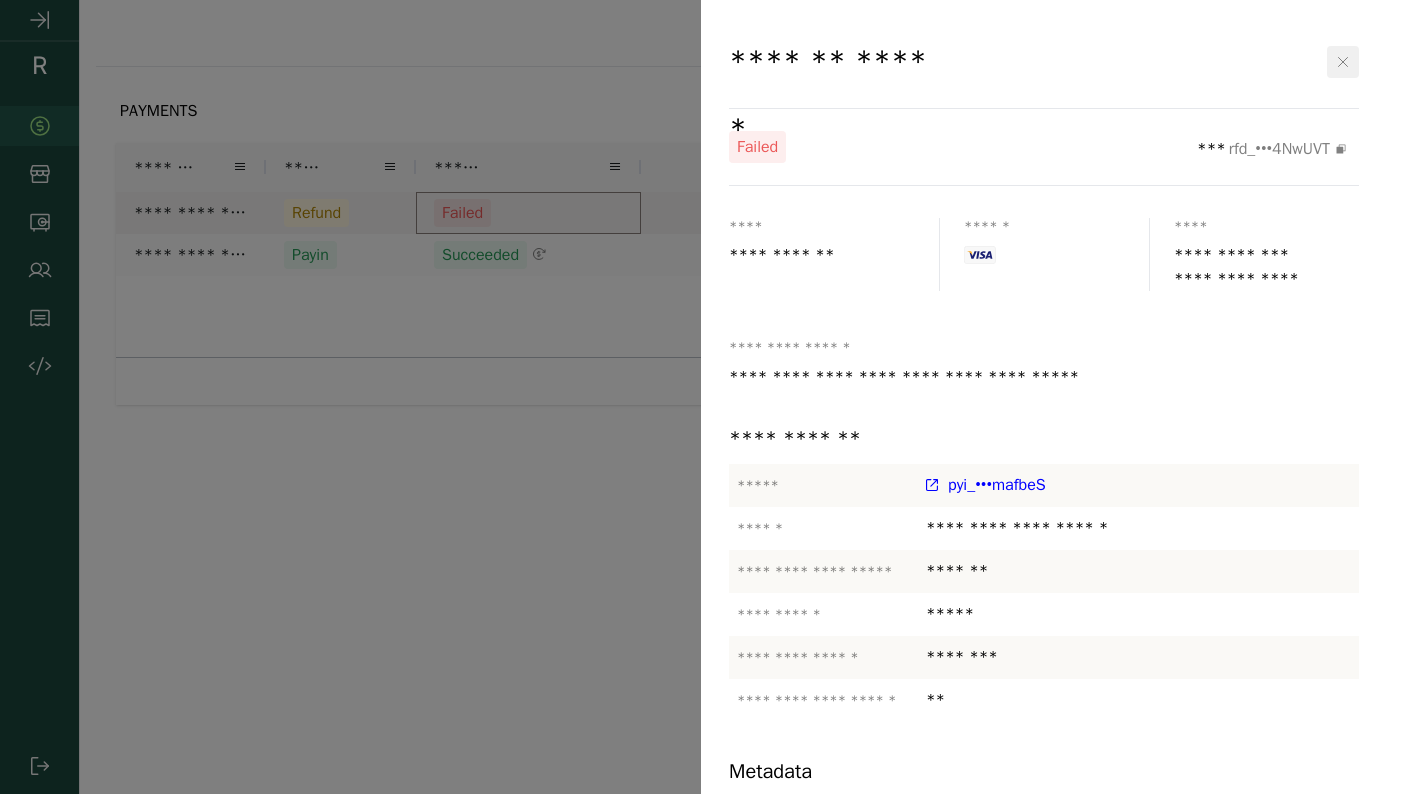 click at bounding box center (1343, 62) 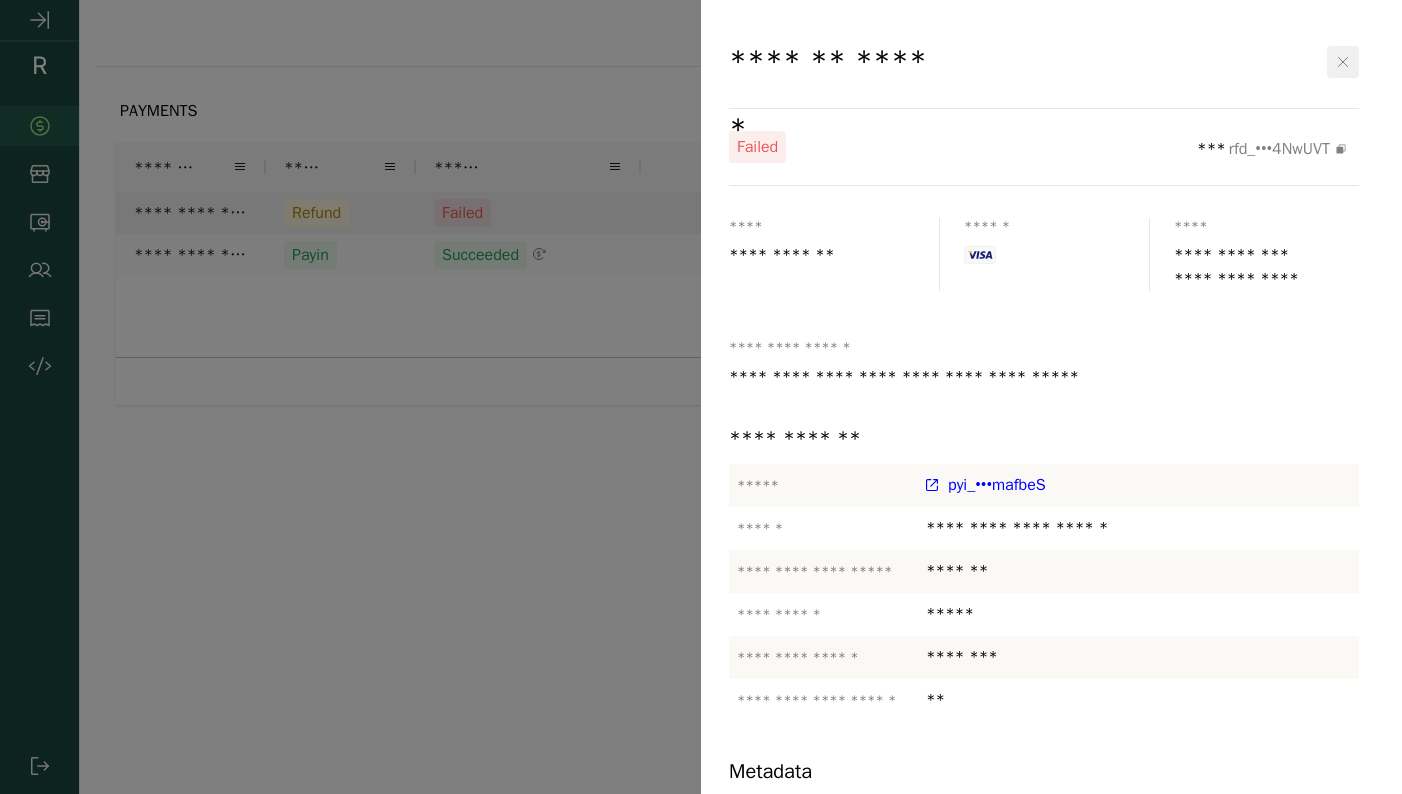 click on "Robert Powell" at bounding box center [749, 33] 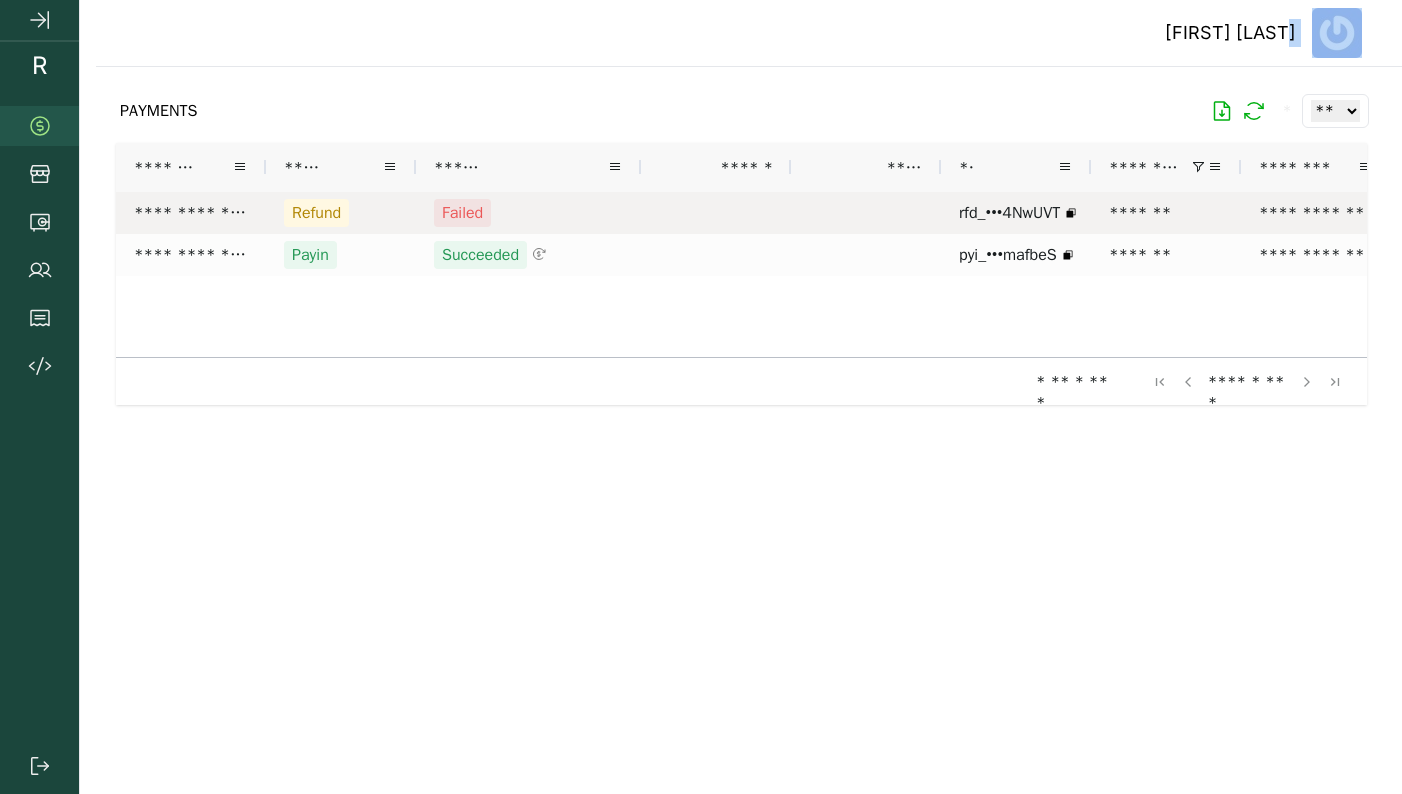 click on "*******" at bounding box center [1166, 213] 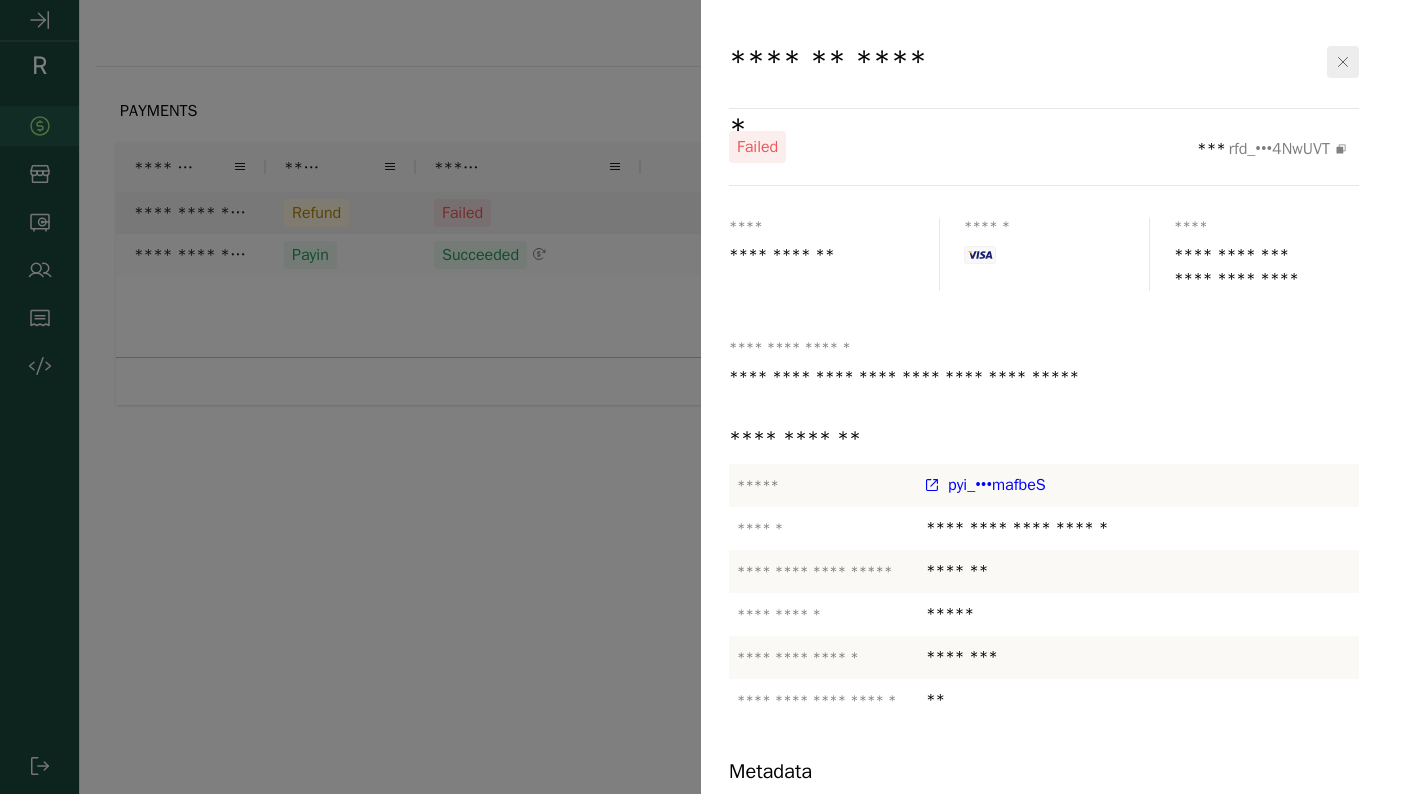 click at bounding box center (701, 397) 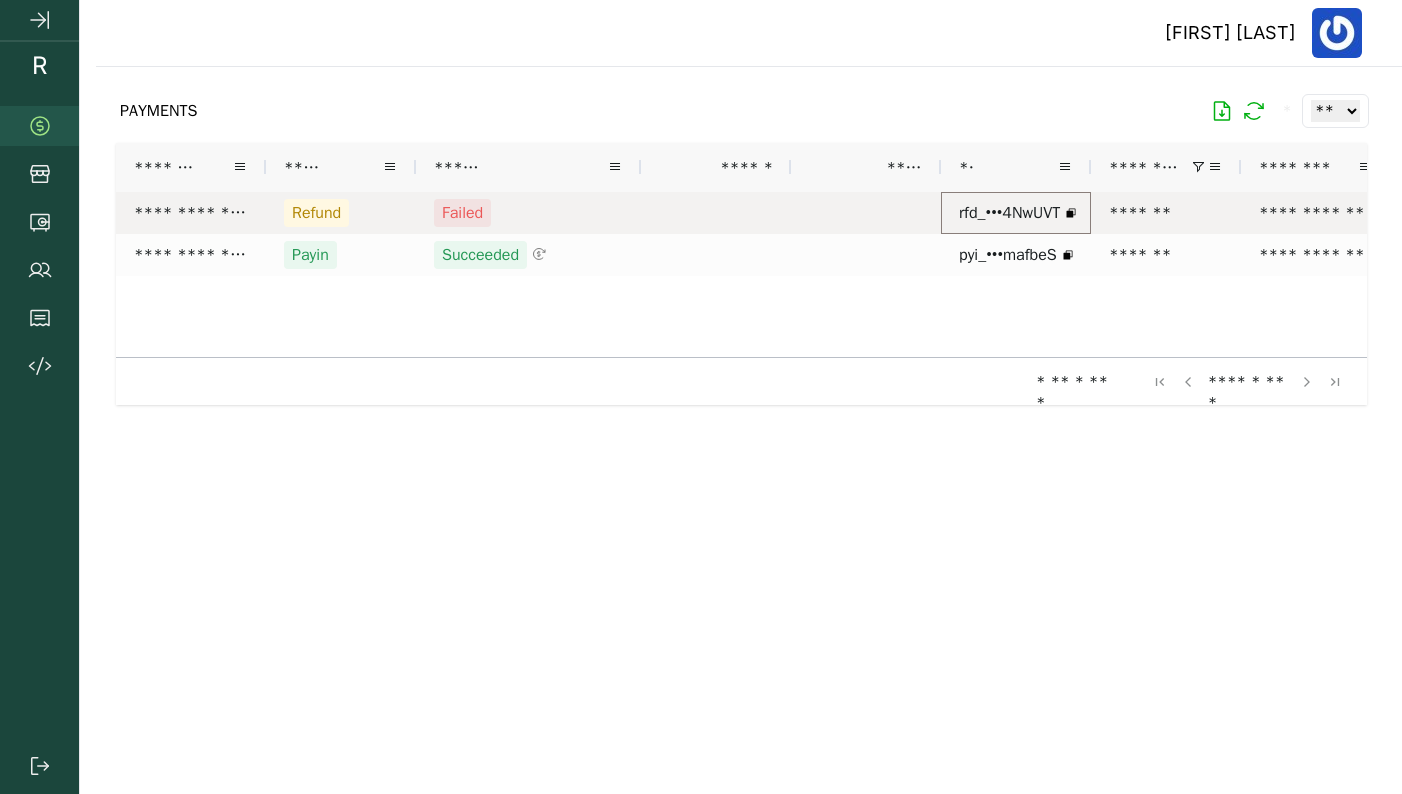 click on "rfd_•••4NwUVT" at bounding box center [1009, 213] 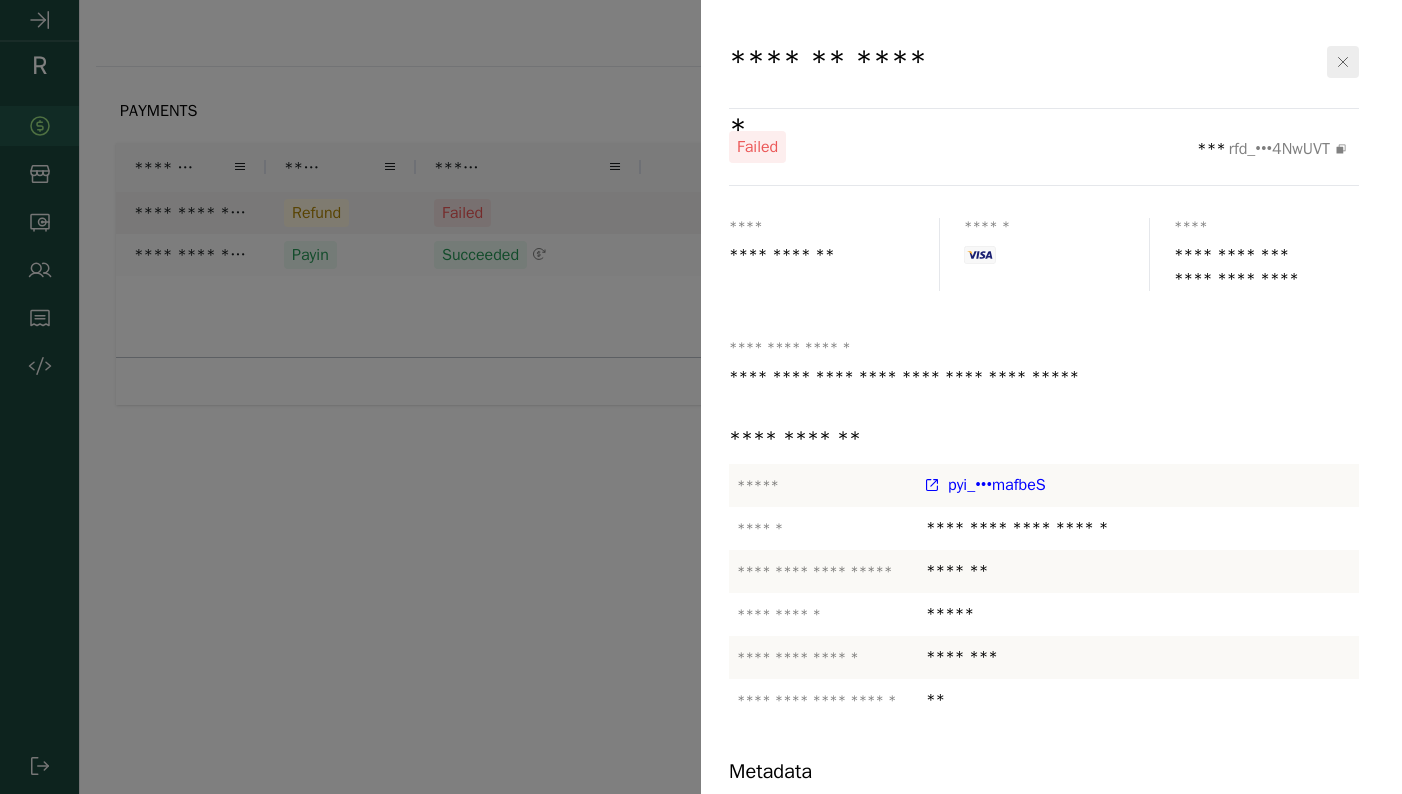 click 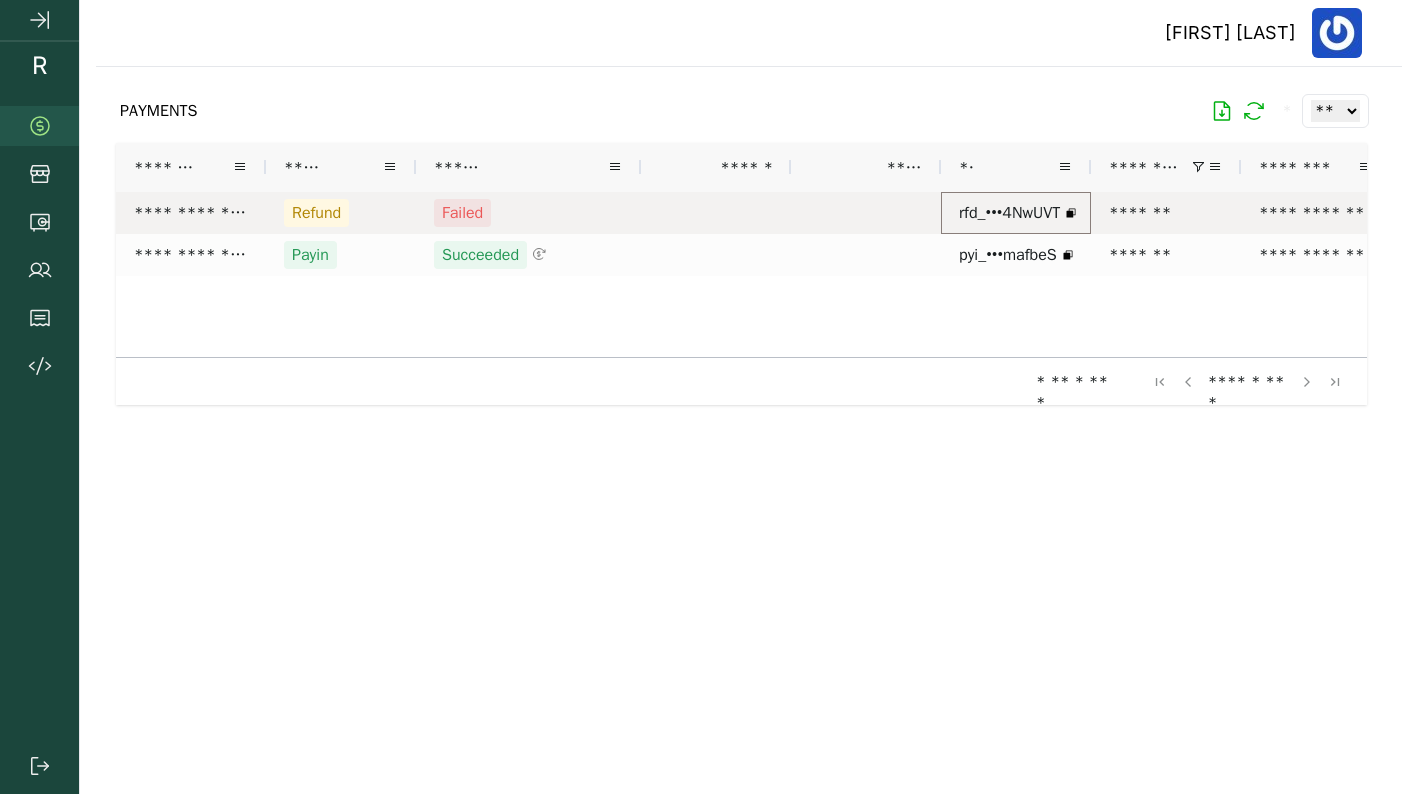 click on "rfd_•••4NwUVT" at bounding box center (1009, 213) 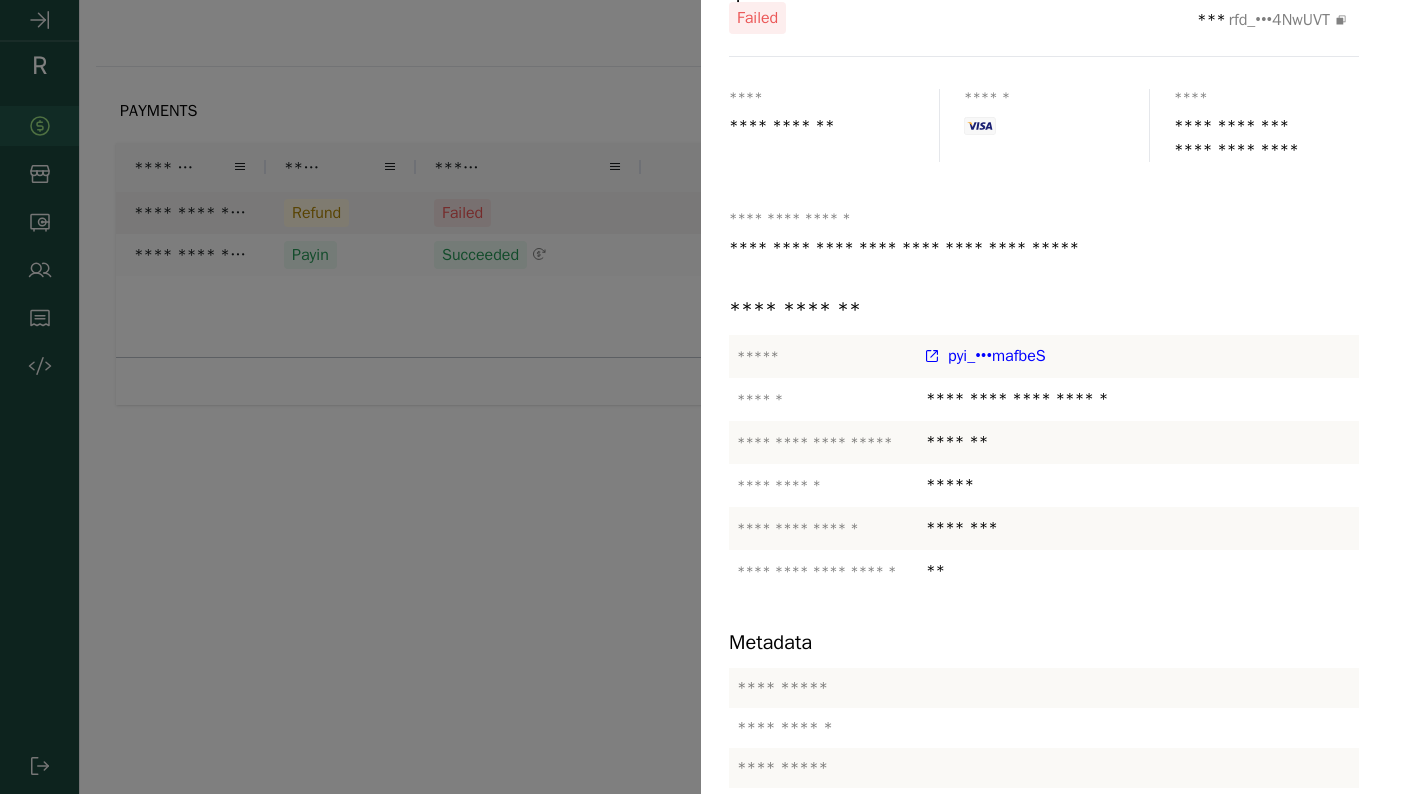 scroll, scrollTop: 239, scrollLeft: 0, axis: vertical 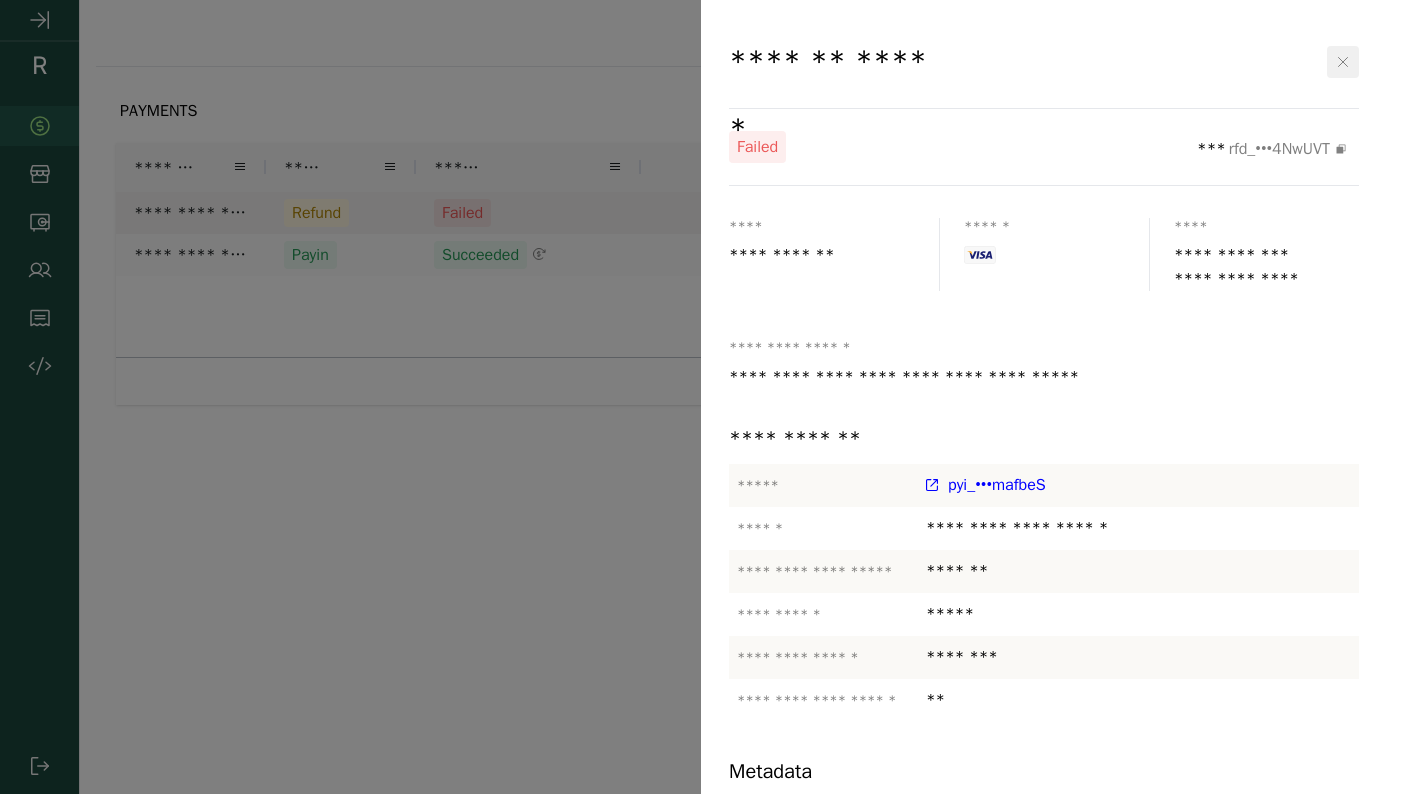 click at bounding box center (1343, 62) 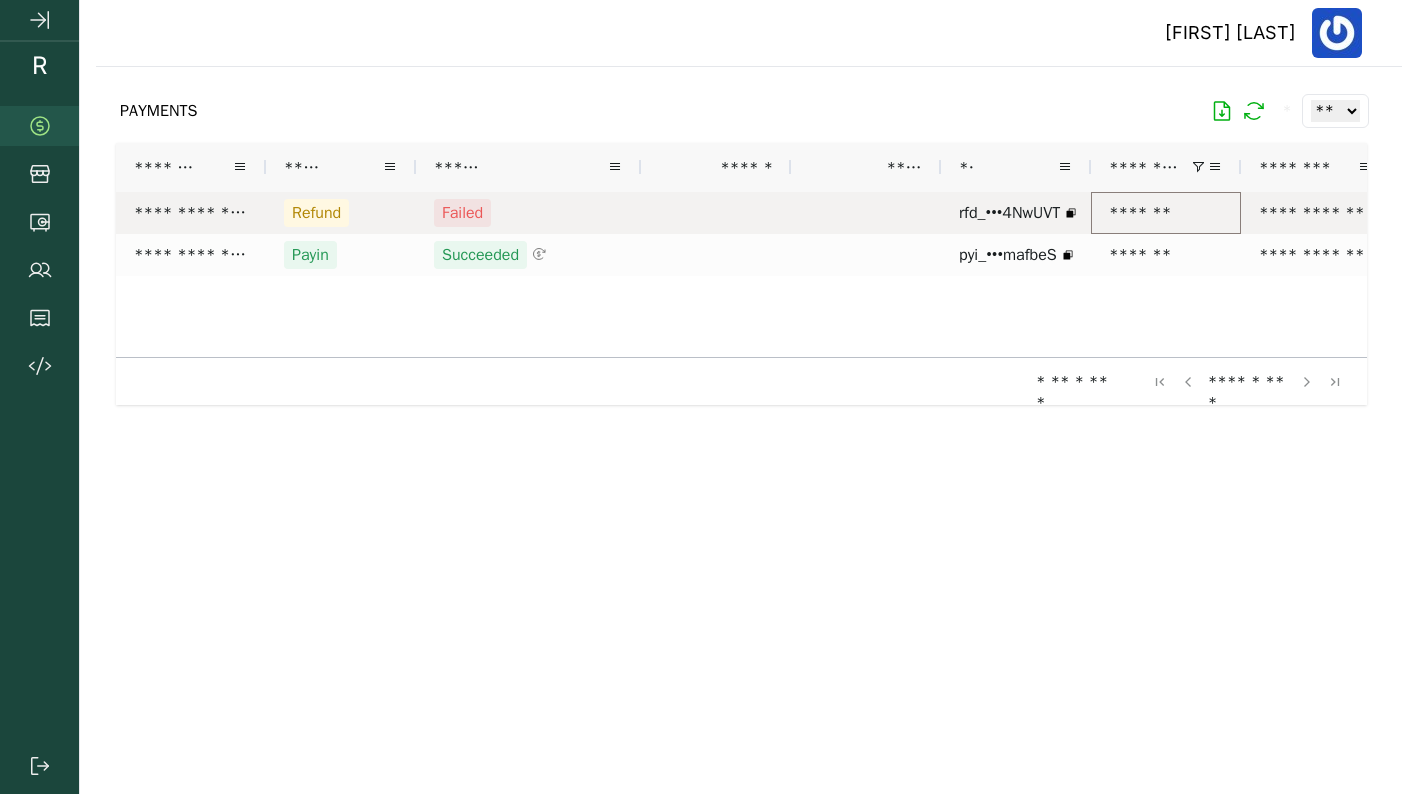 drag, startPoint x: 1199, startPoint y: 215, endPoint x: 1116, endPoint y: 215, distance: 83 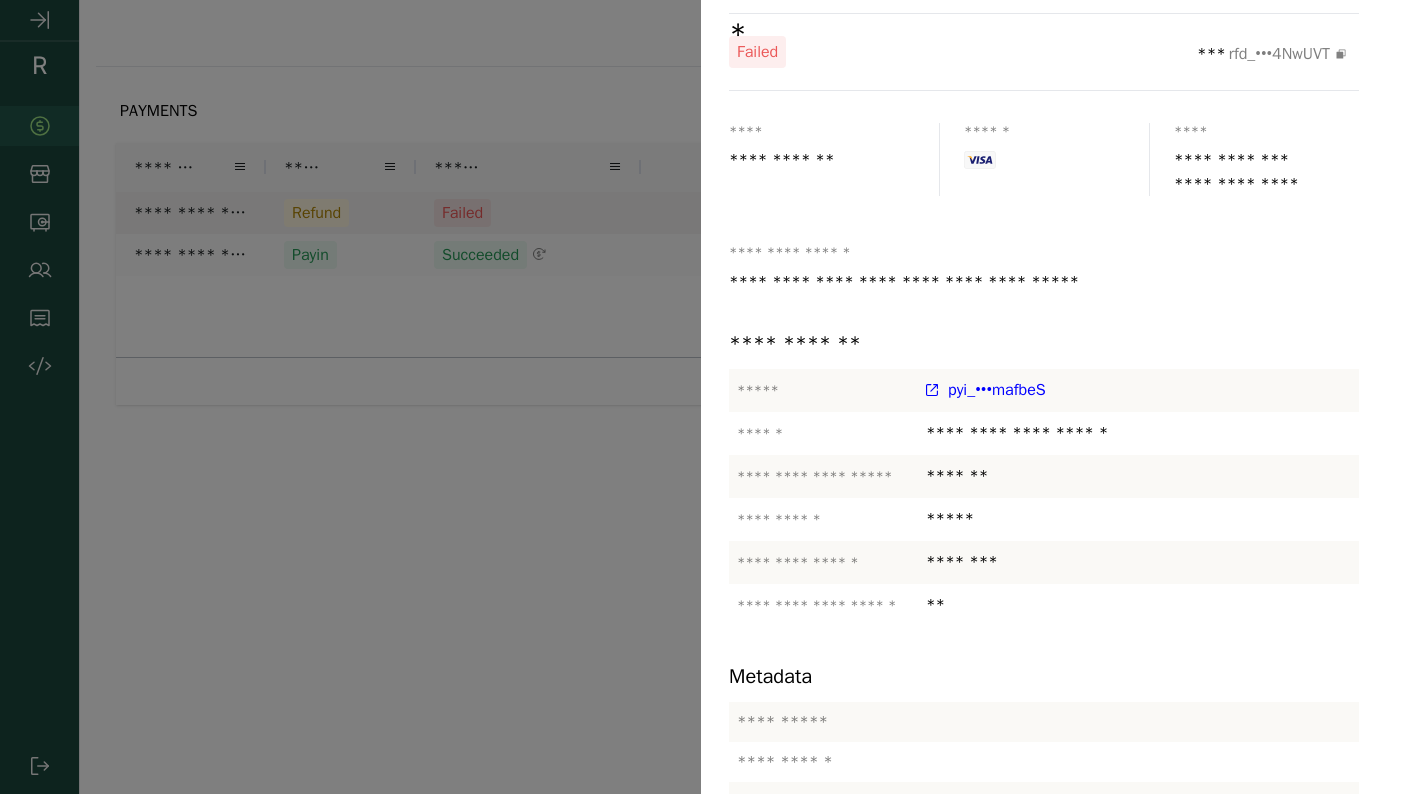 scroll, scrollTop: 239, scrollLeft: 0, axis: vertical 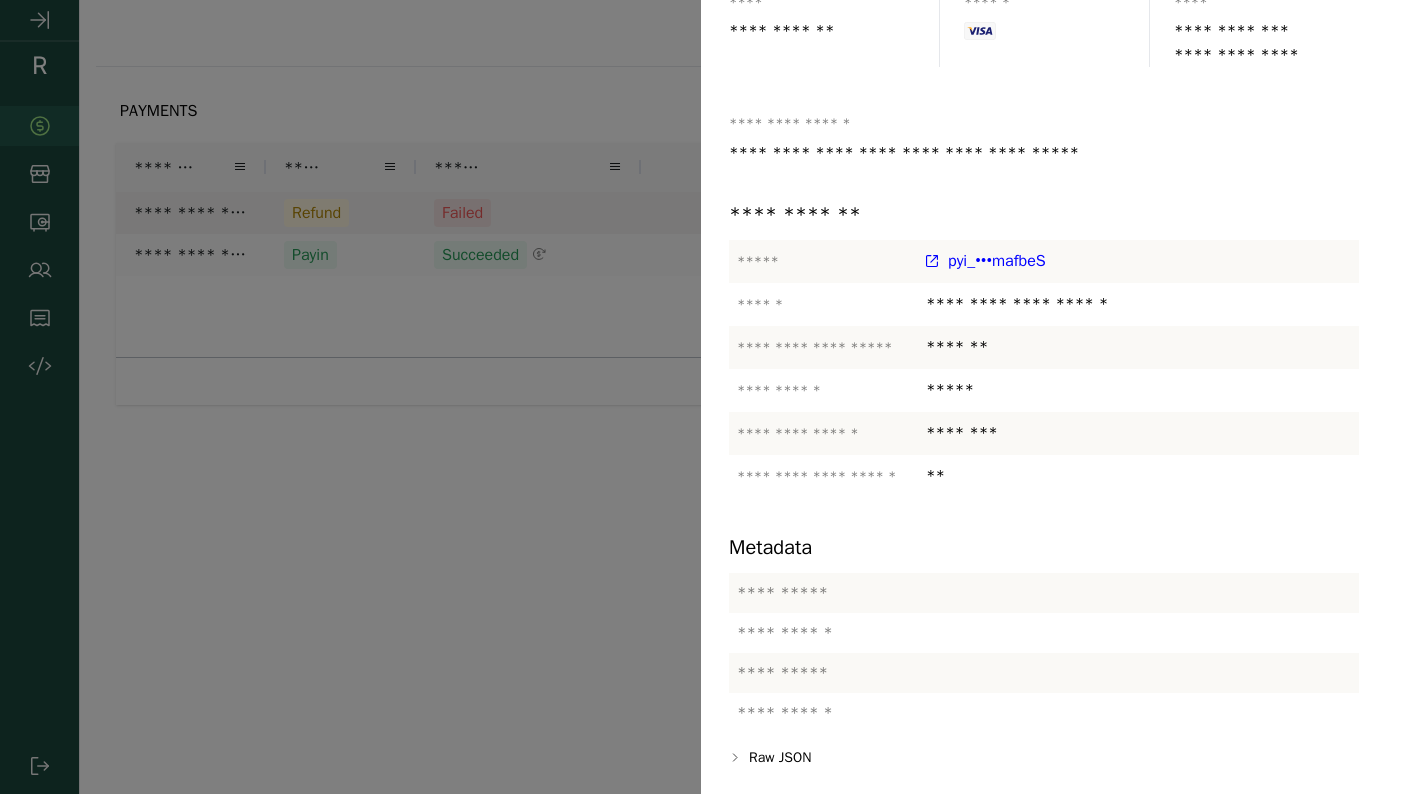click on "*" at bounding box center (4, 807) 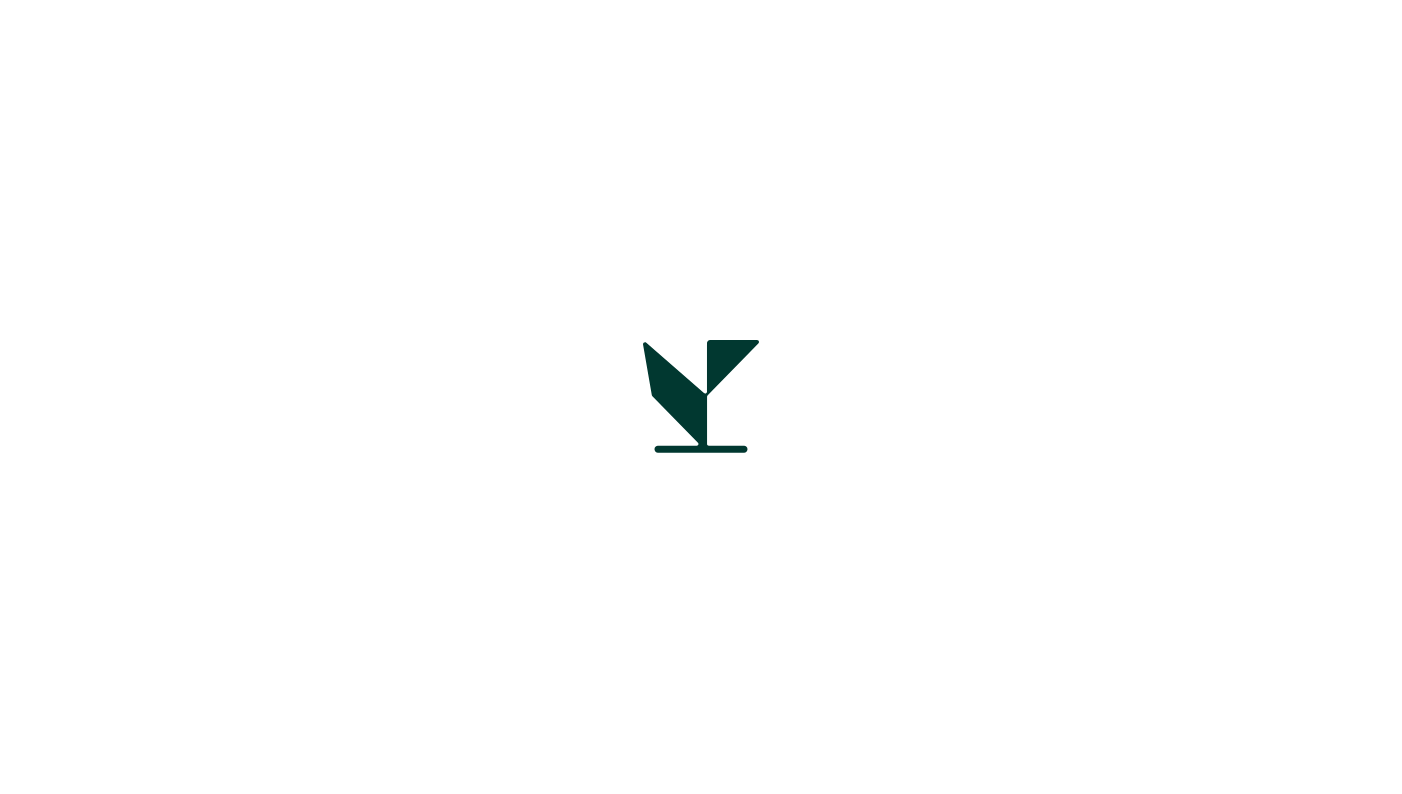 scroll, scrollTop: 0, scrollLeft: 0, axis: both 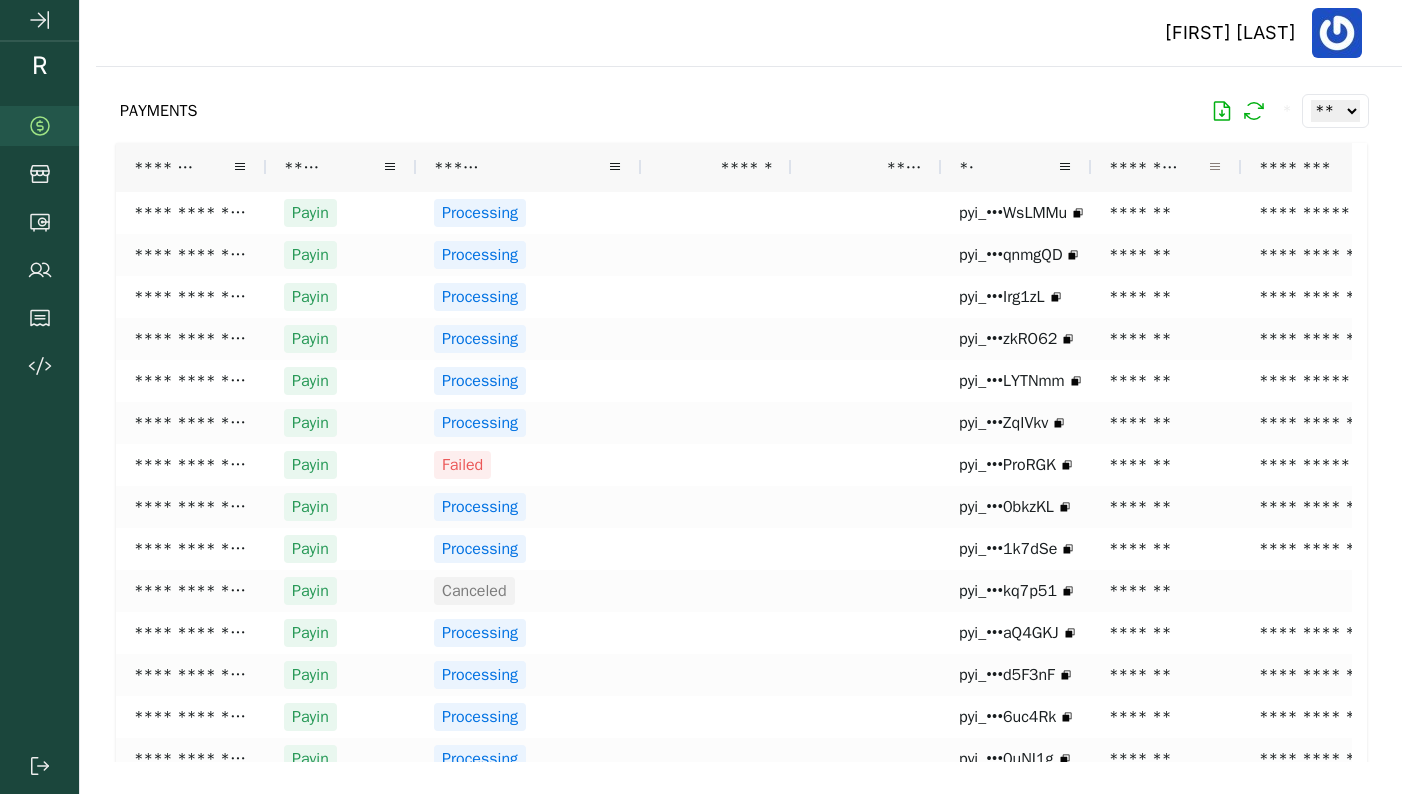 click at bounding box center (1215, 167) 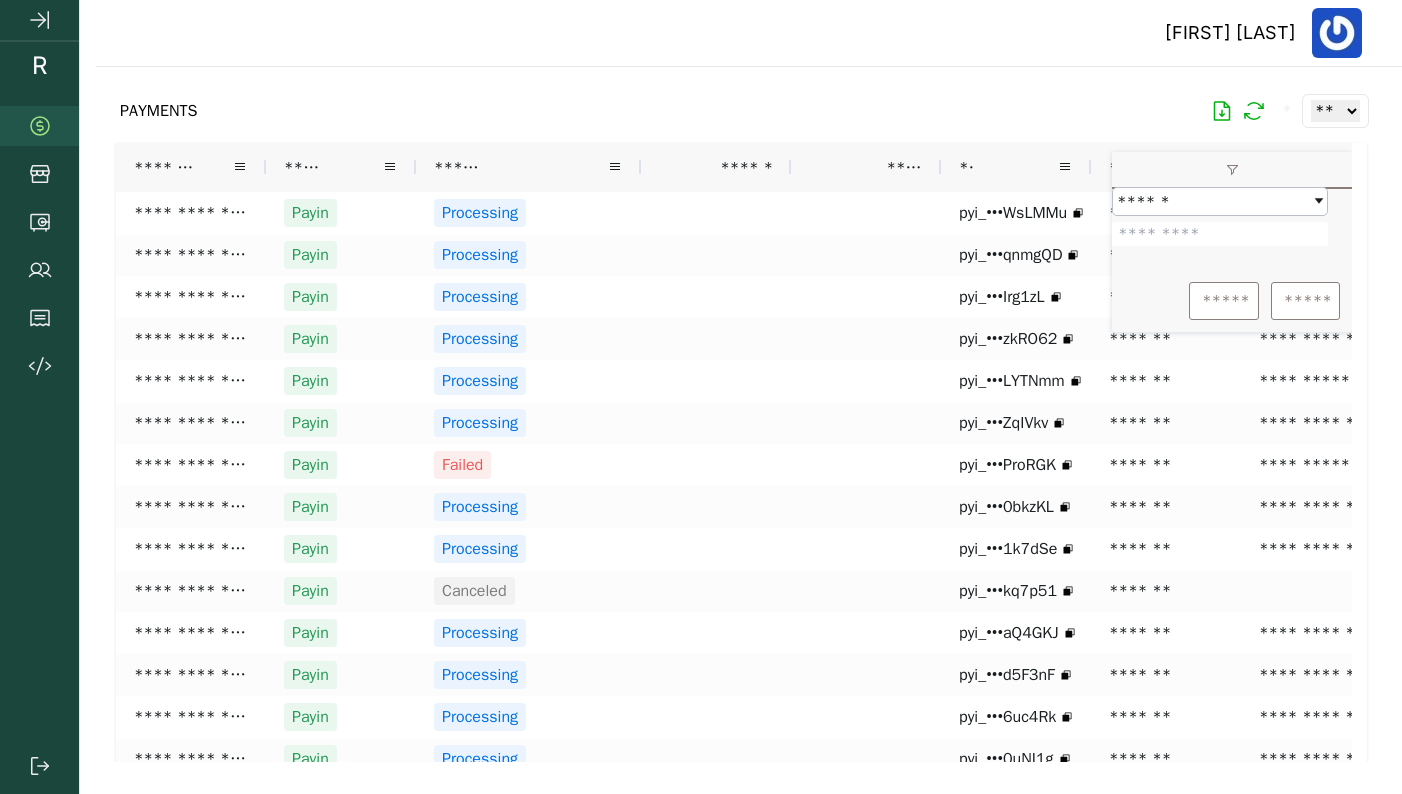 click at bounding box center [1220, 234] 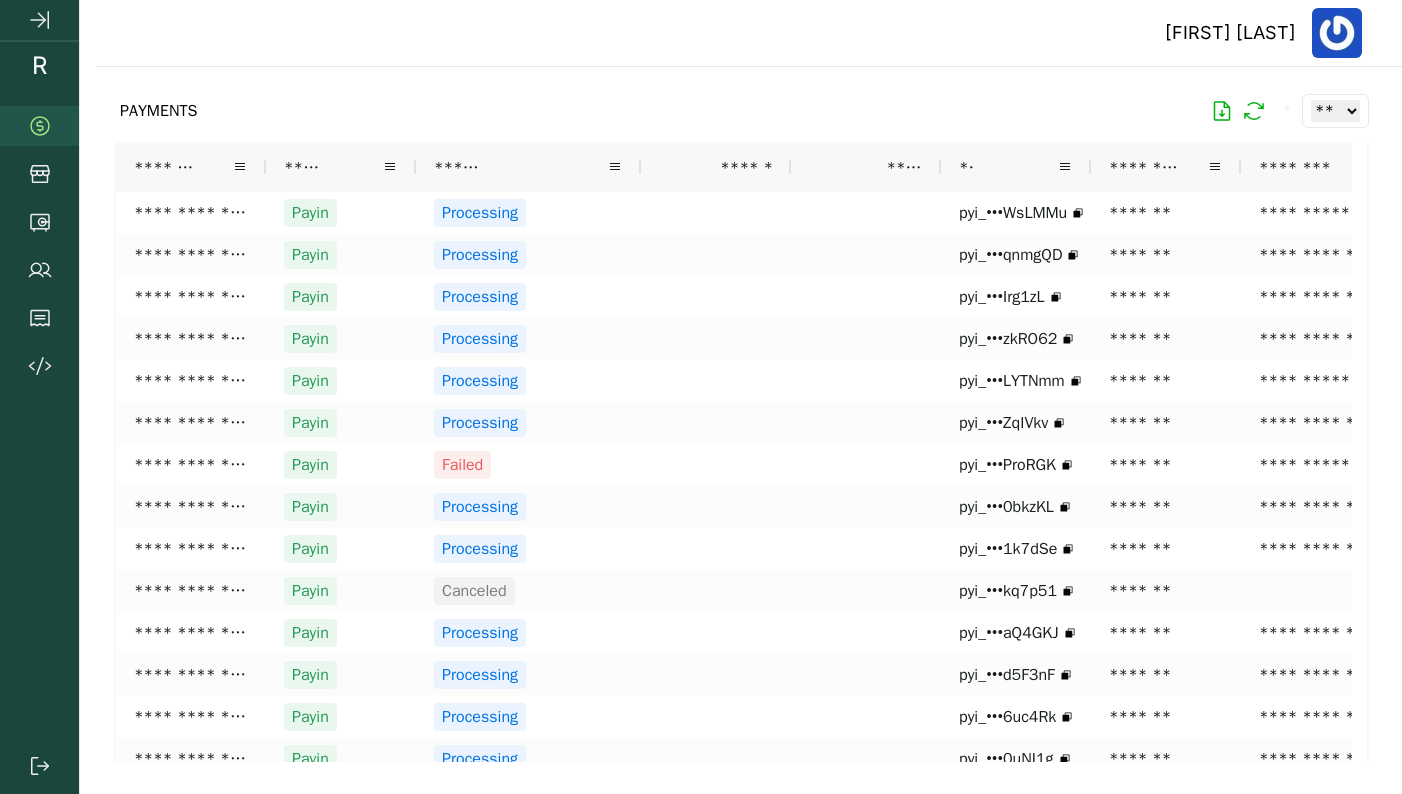 click on "PAYMENTS * ** ** ** ***" at bounding box center [741, 111] 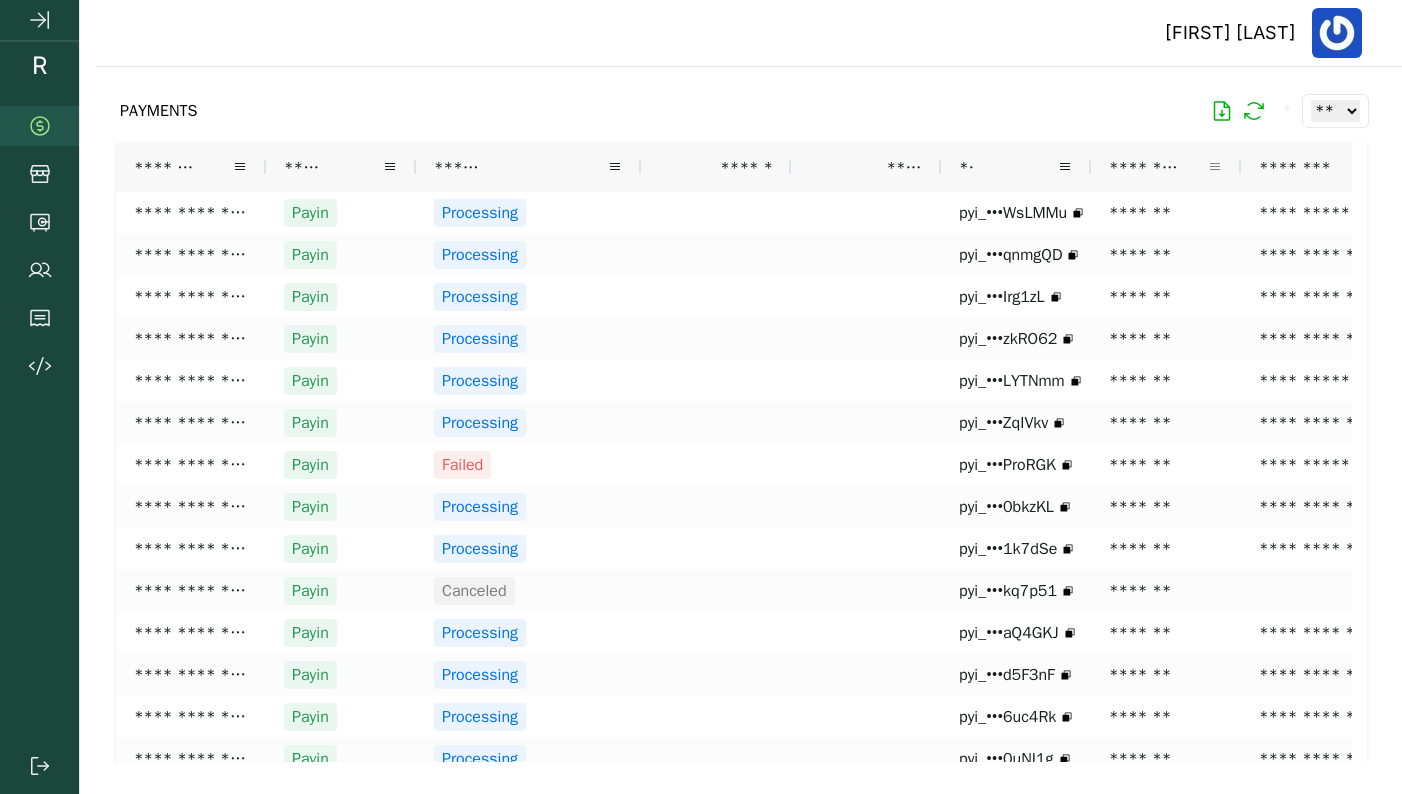 click at bounding box center [1215, 167] 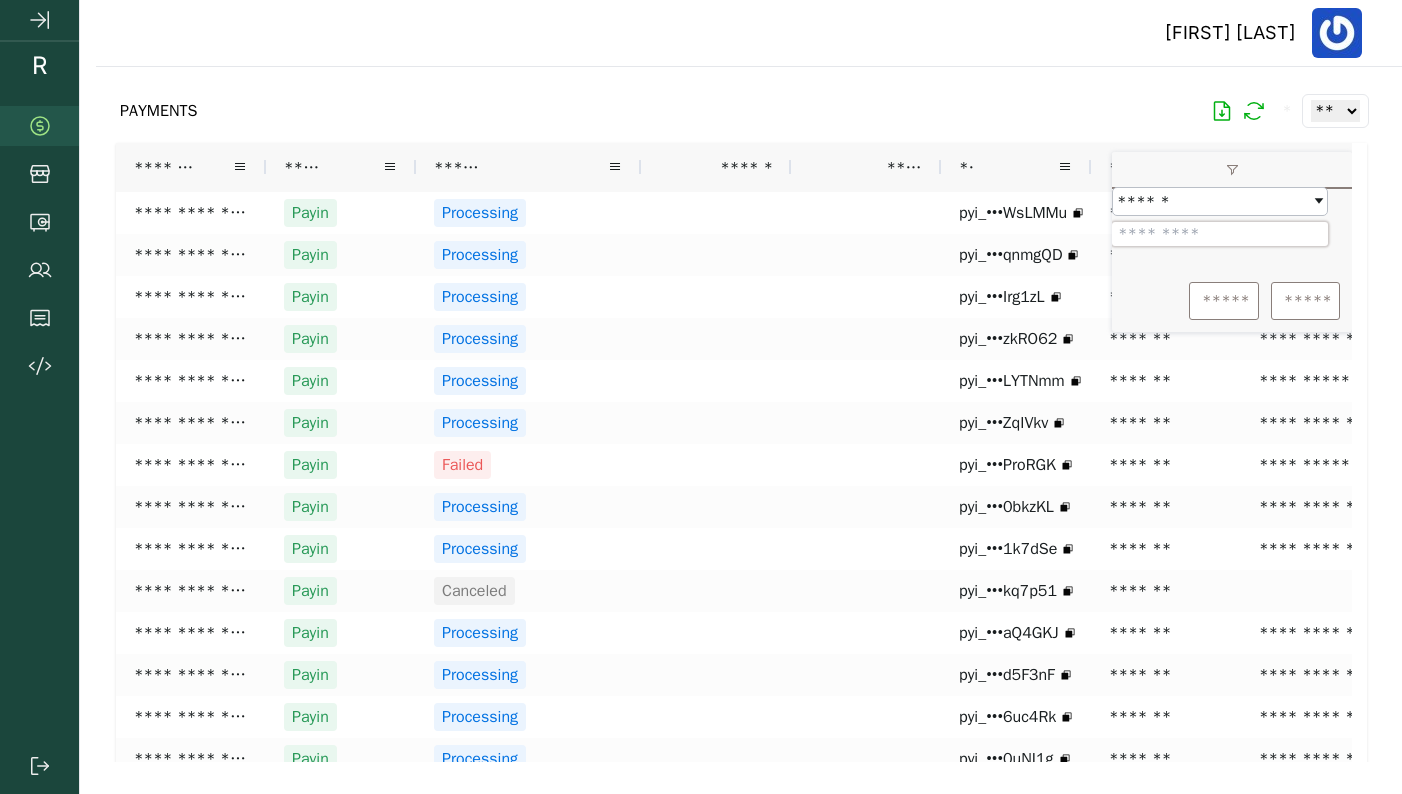 click at bounding box center [1220, 234] 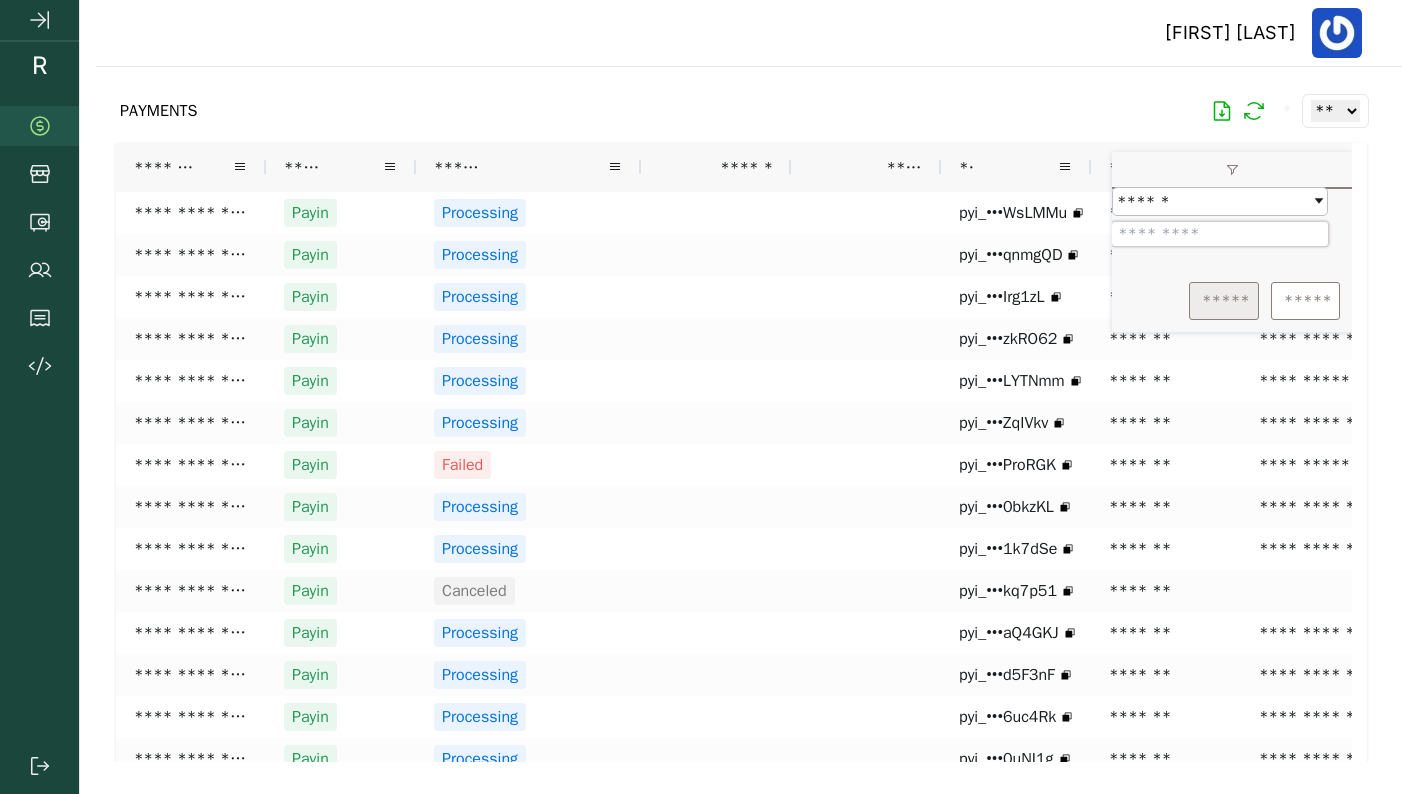 type on "*******" 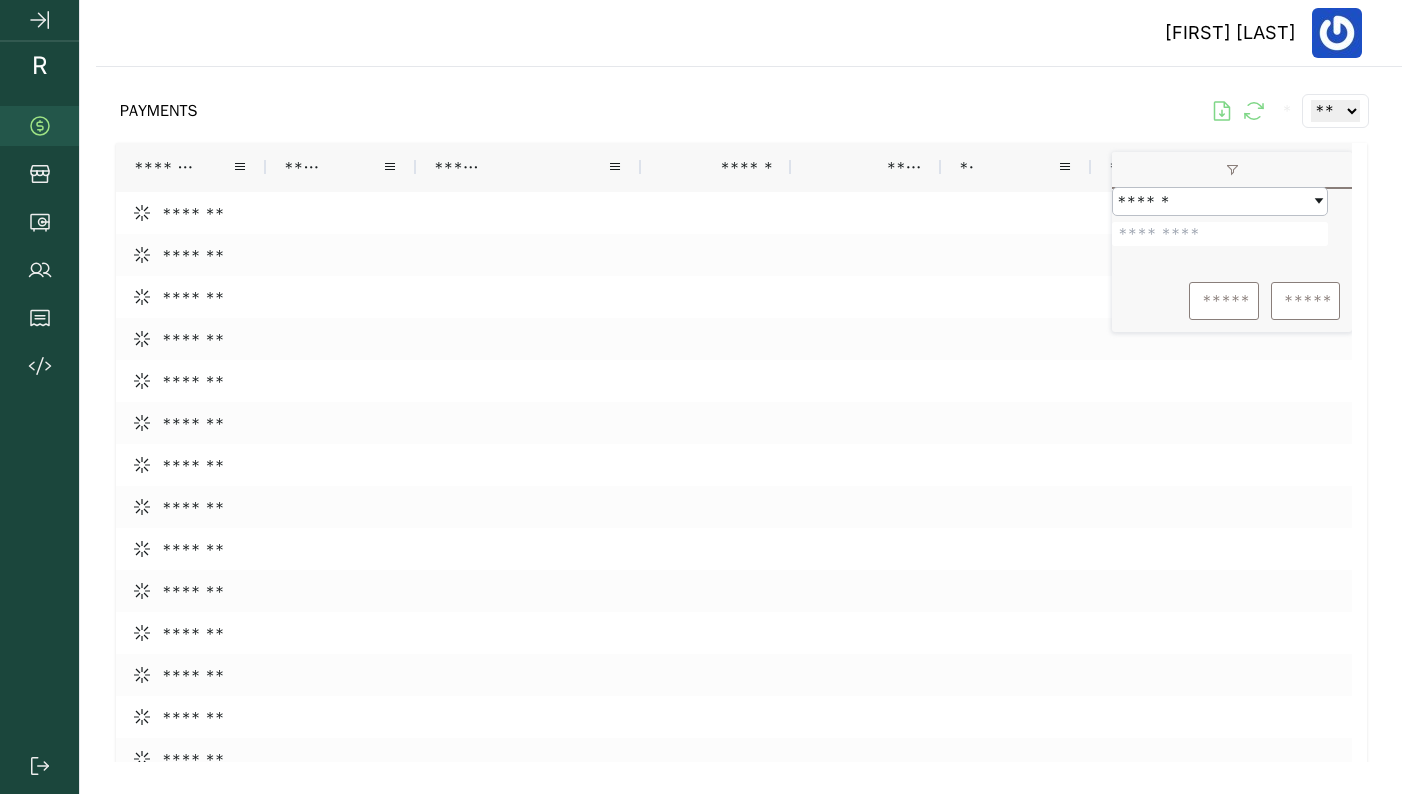 click at bounding box center (741, 414) 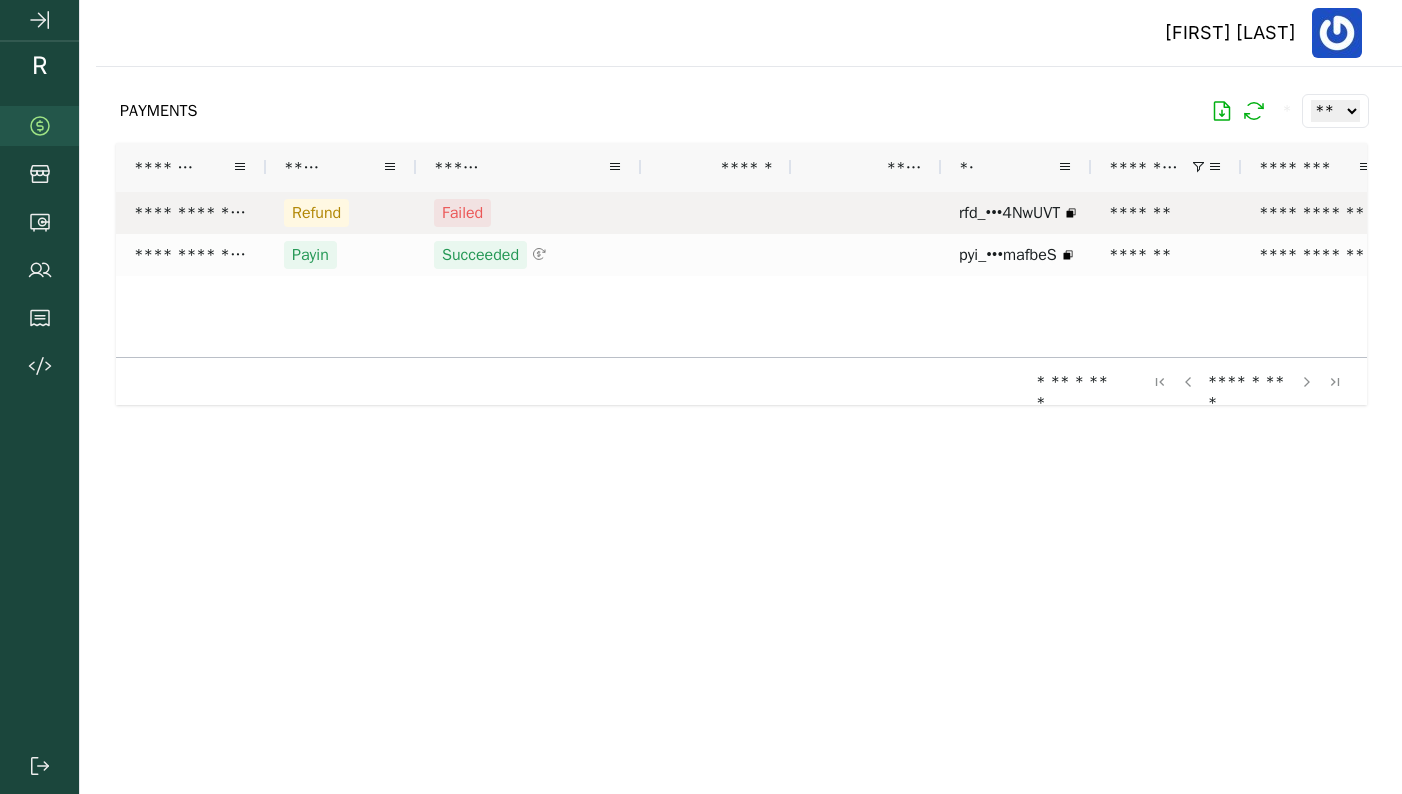click on "*******" at bounding box center [1166, 213] 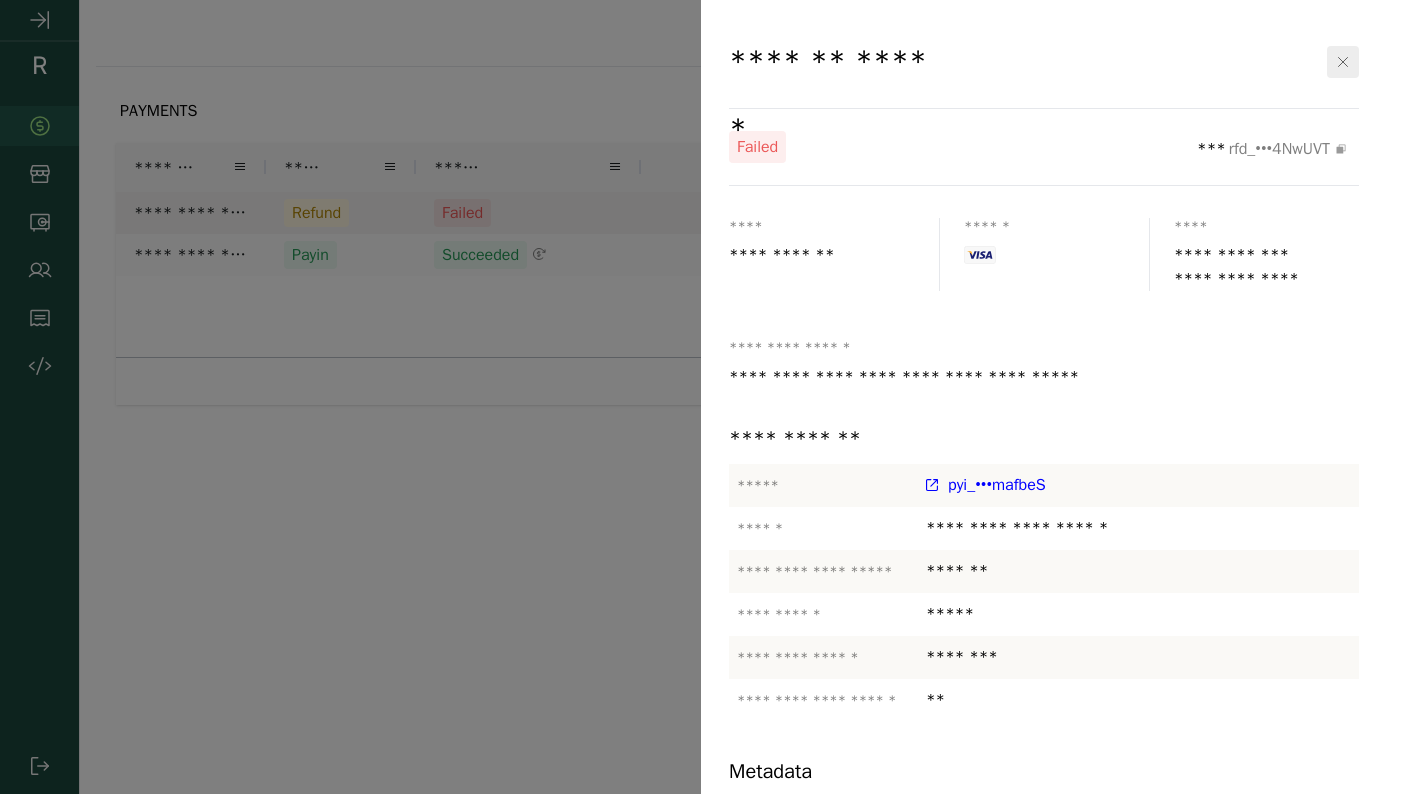 click 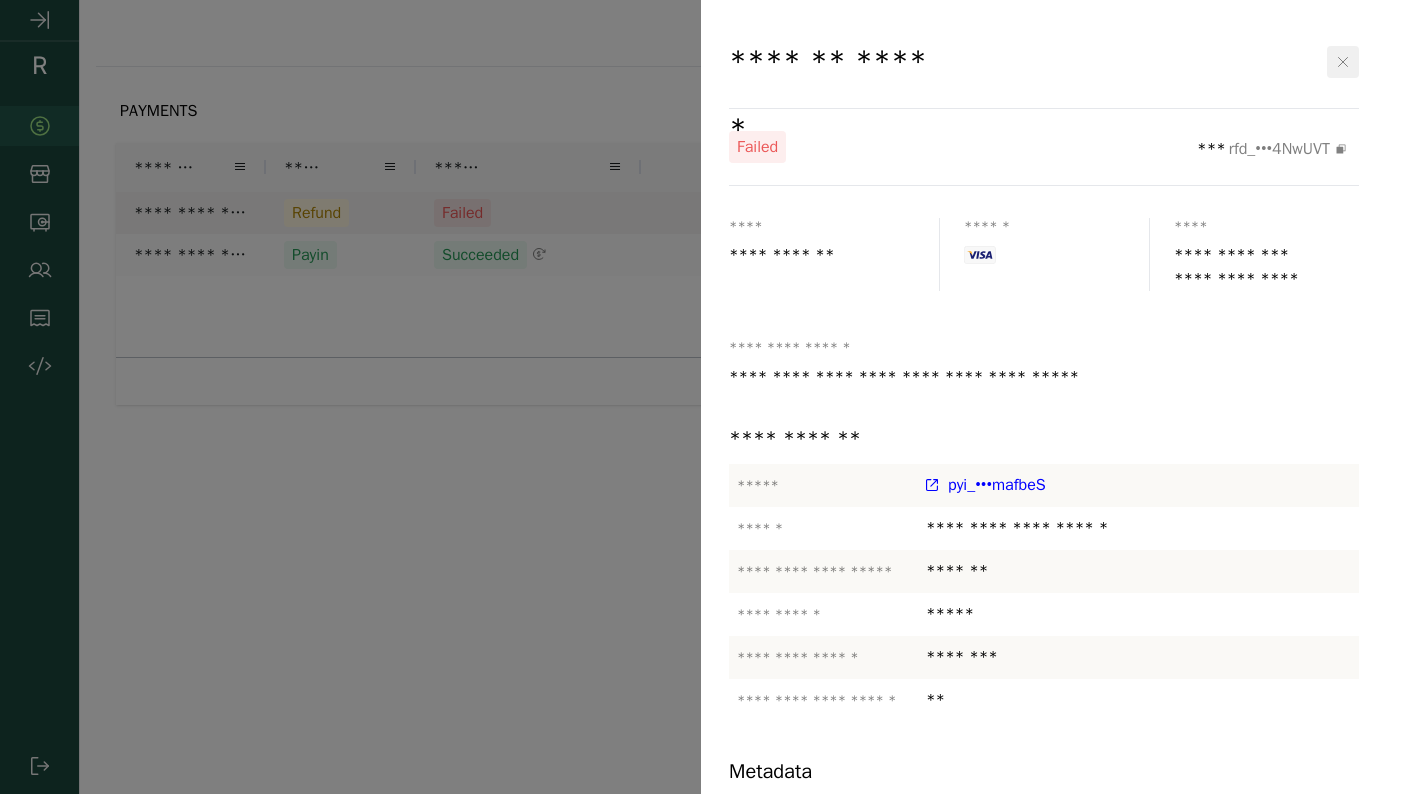 click 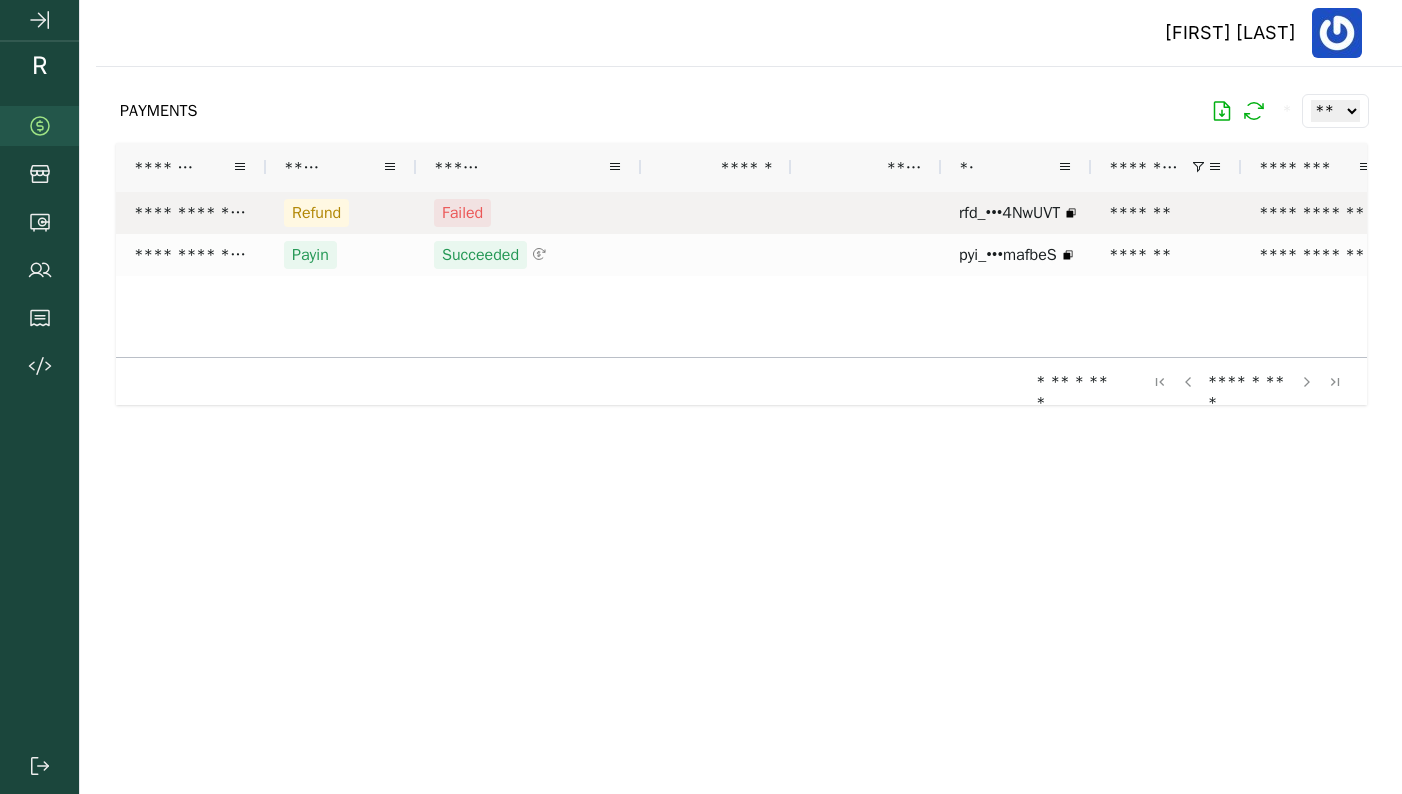 click on "Refund" at bounding box center [341, 213] 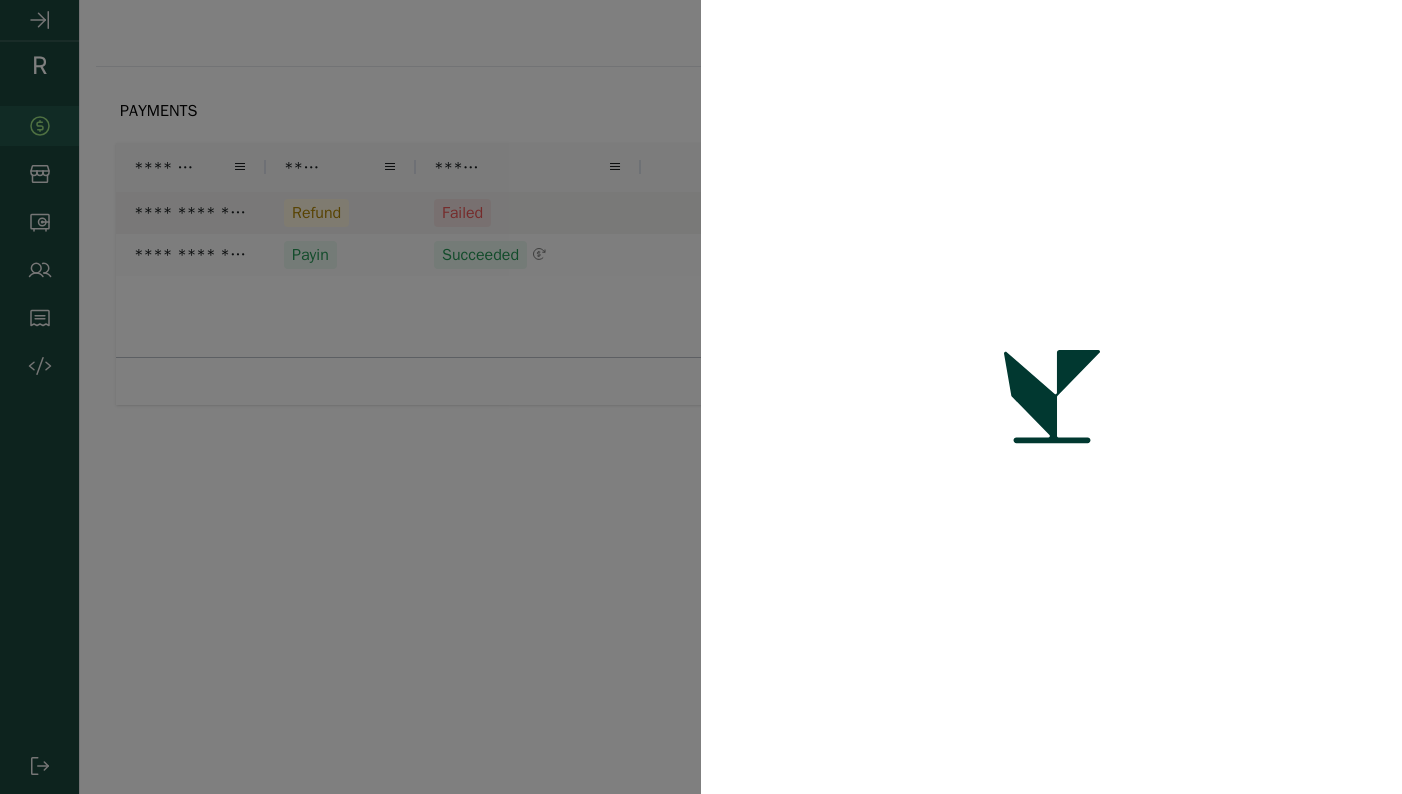 click at bounding box center (701, 397) 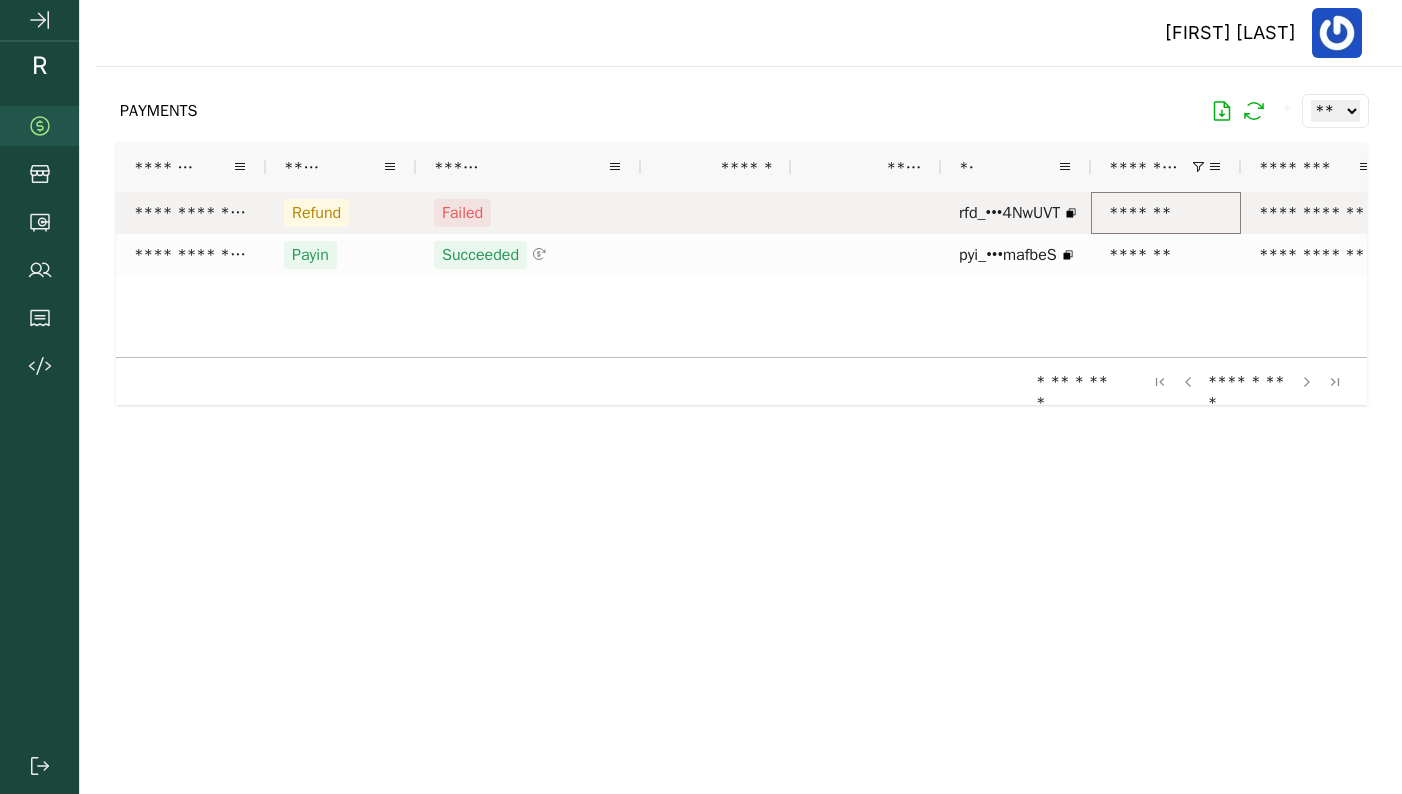 click on "*******" at bounding box center (1166, 213) 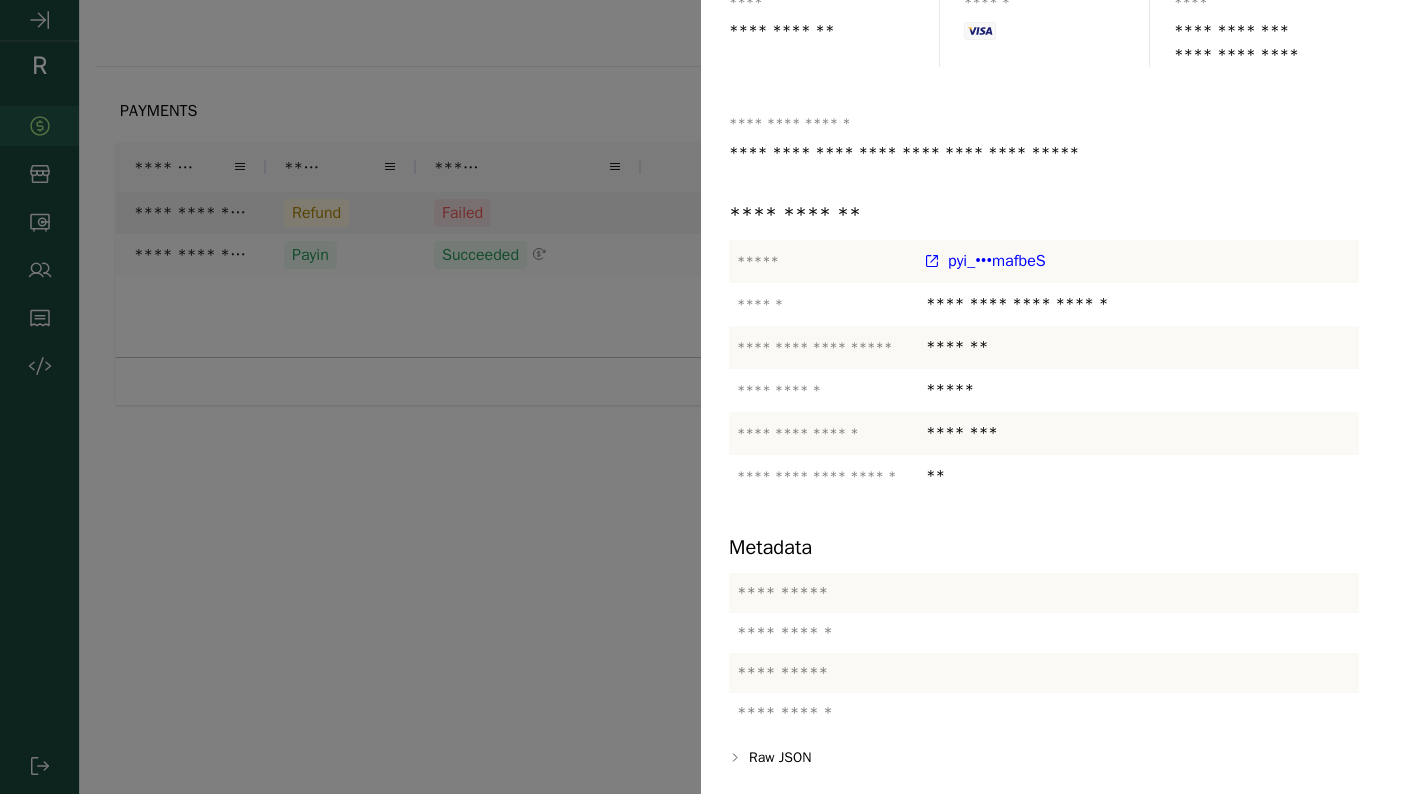 scroll, scrollTop: 239, scrollLeft: 0, axis: vertical 